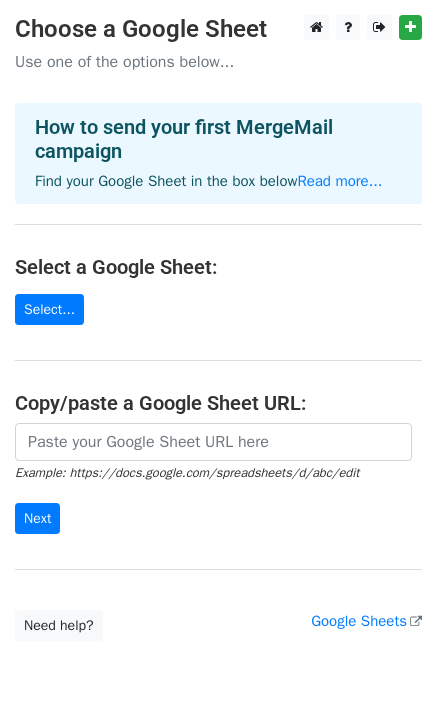scroll, scrollTop: 0, scrollLeft: 0, axis: both 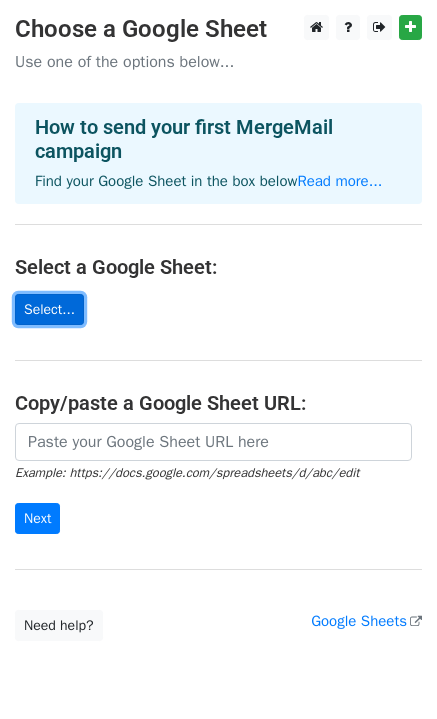 click on "Select..." at bounding box center (49, 309) 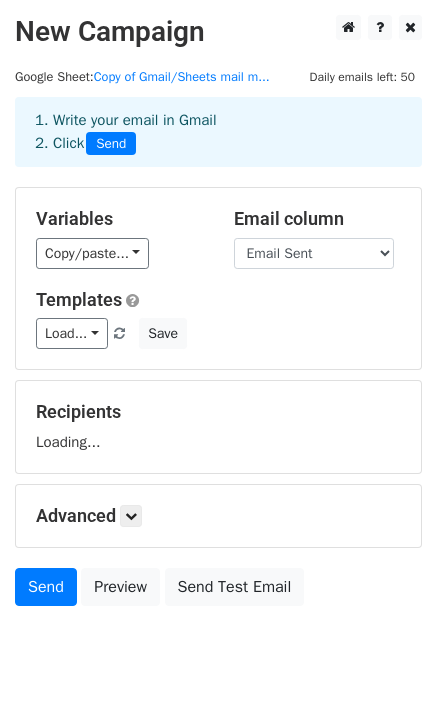 scroll, scrollTop: 0, scrollLeft: 0, axis: both 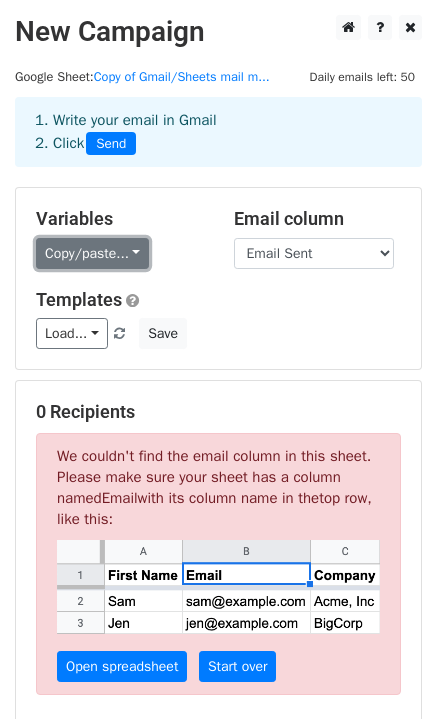 click on "Copy/paste..." at bounding box center [92, 253] 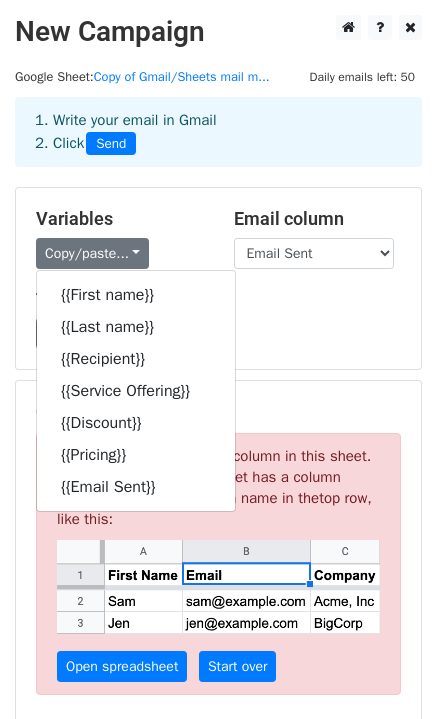 click on "Templates
Load...
No templates saved
Save" at bounding box center (218, 319) 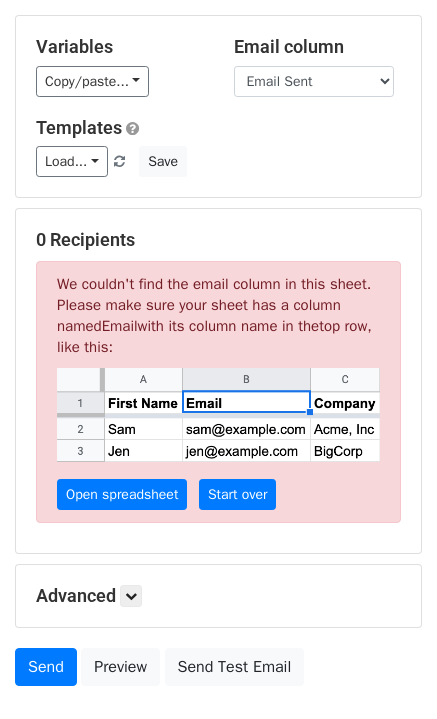 scroll, scrollTop: 175, scrollLeft: 0, axis: vertical 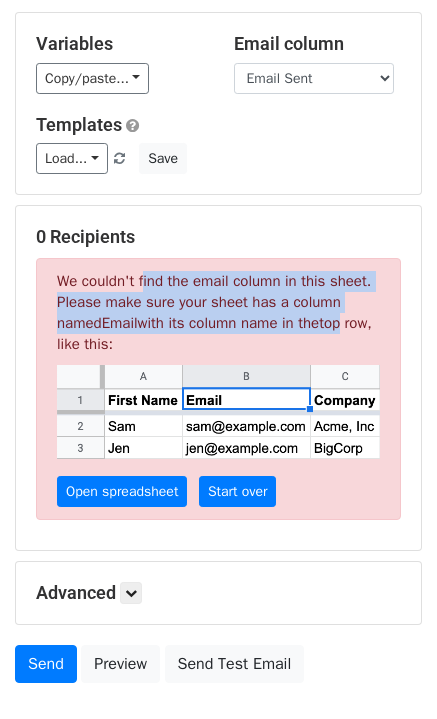 drag, startPoint x: 140, startPoint y: 274, endPoint x: 401, endPoint y: 329, distance: 266.7321 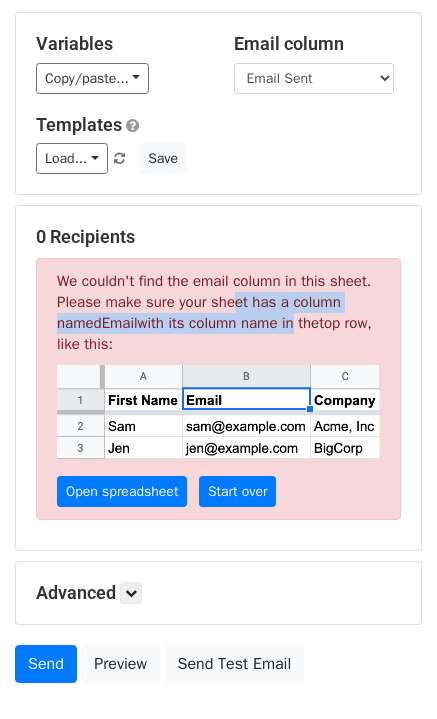 drag, startPoint x: 220, startPoint y: 297, endPoint x: 302, endPoint y: 324, distance: 86.33076 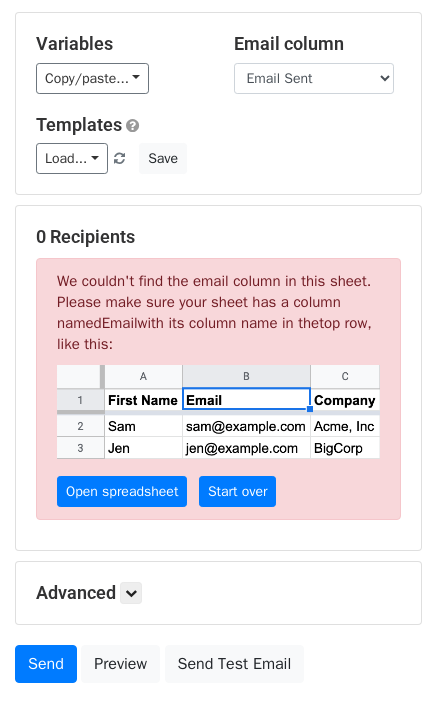 drag, startPoint x: 210, startPoint y: 321, endPoint x: 336, endPoint y: 329, distance: 126.253716 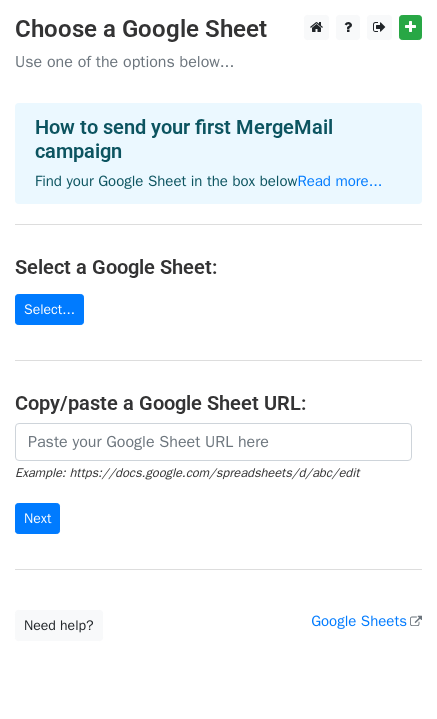 scroll, scrollTop: 0, scrollLeft: 0, axis: both 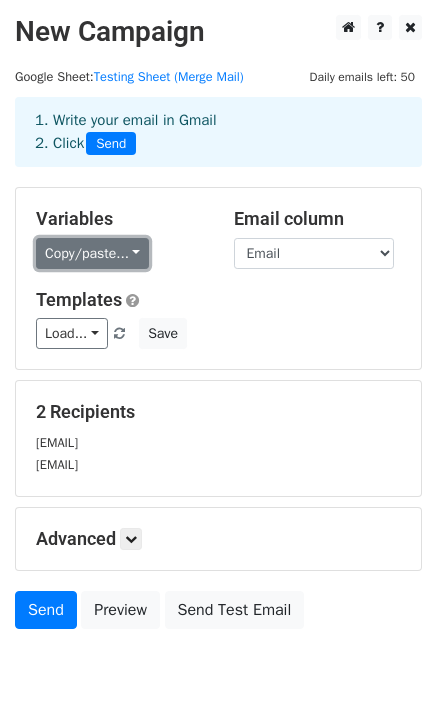 click on "Copy/paste..." at bounding box center (92, 253) 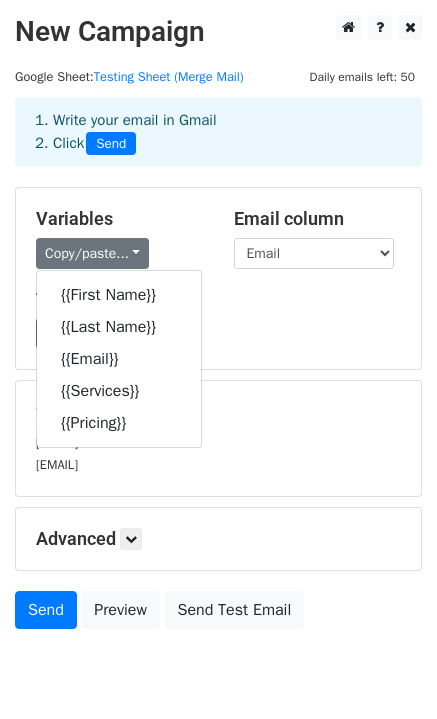click on "Templates" at bounding box center (218, 300) 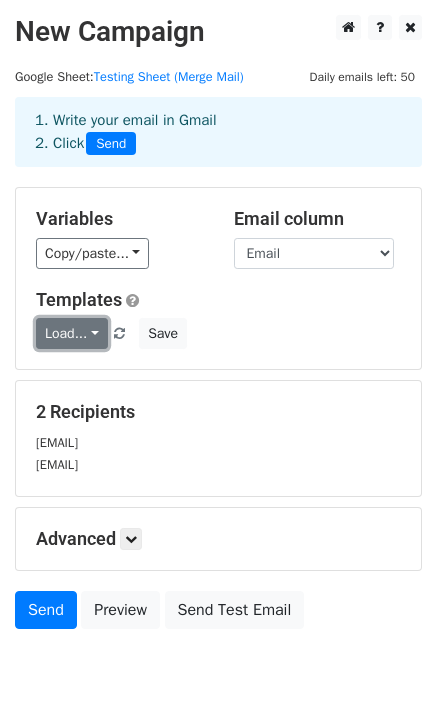 click on "Load..." at bounding box center [72, 333] 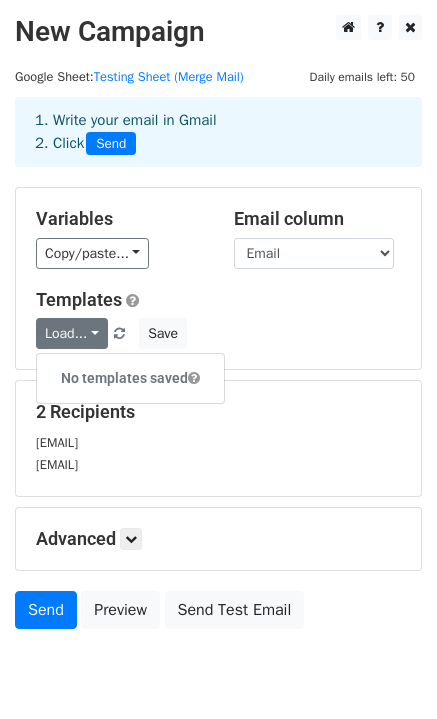 click on "Templates
Load...
No templates saved
Save" at bounding box center (218, 319) 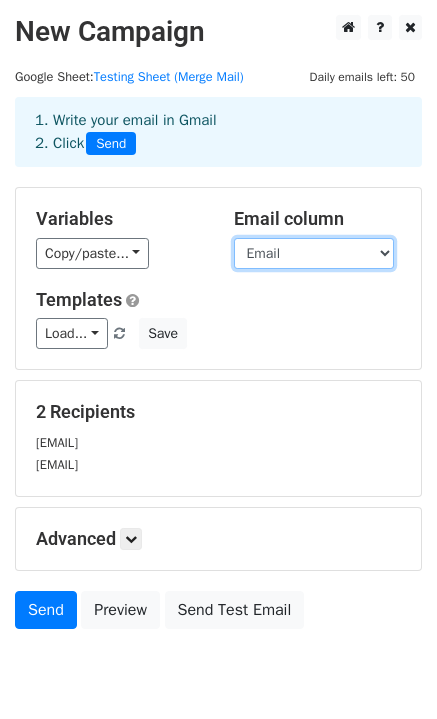 click on "First Name
Last Name
Email
Services
Pricing" at bounding box center [314, 253] 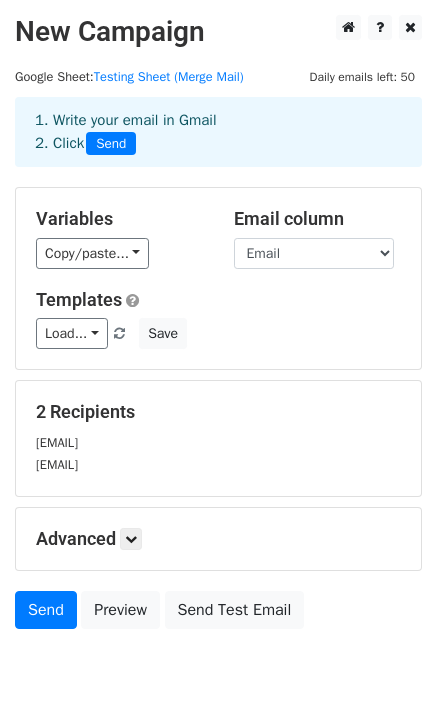 click on "Templates" at bounding box center [218, 300] 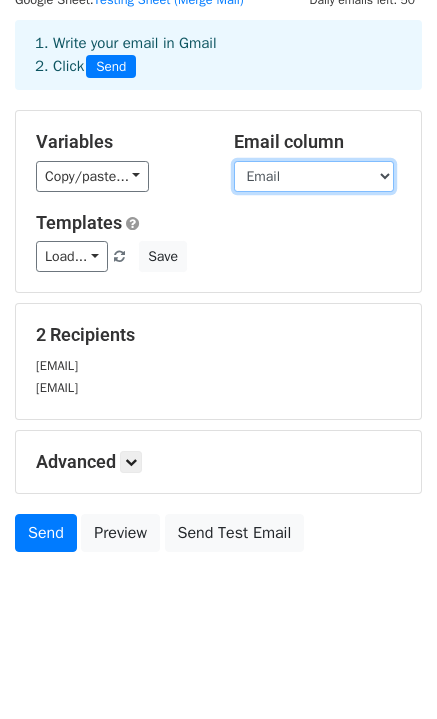 click on "First Name
Last Name
Email
Services
Pricing" at bounding box center [314, 176] 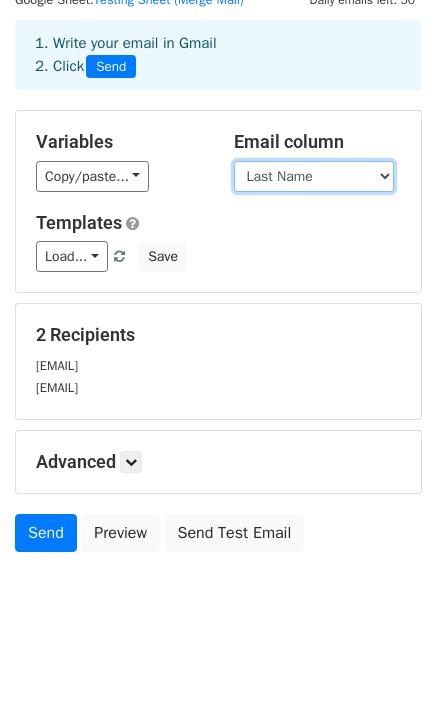 click on "First Name
Last Name
Email
Services
Pricing" at bounding box center [314, 176] 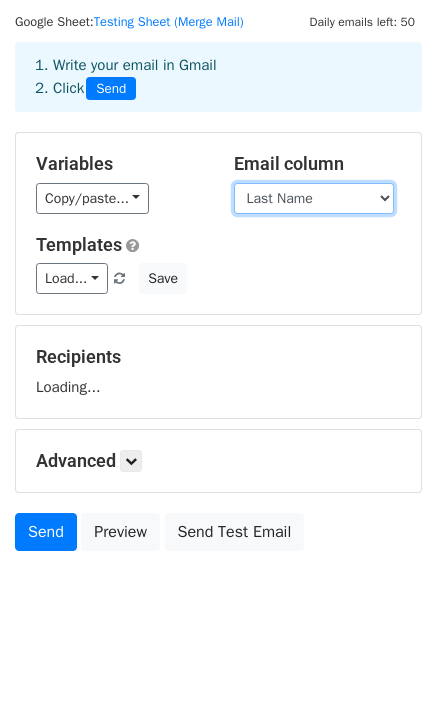 scroll, scrollTop: 77, scrollLeft: 0, axis: vertical 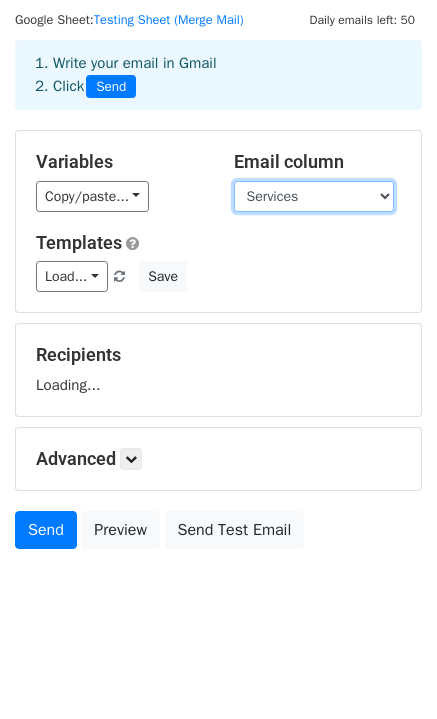 click on "First Name
Last Name
Email
Services
Pricing" at bounding box center (314, 196) 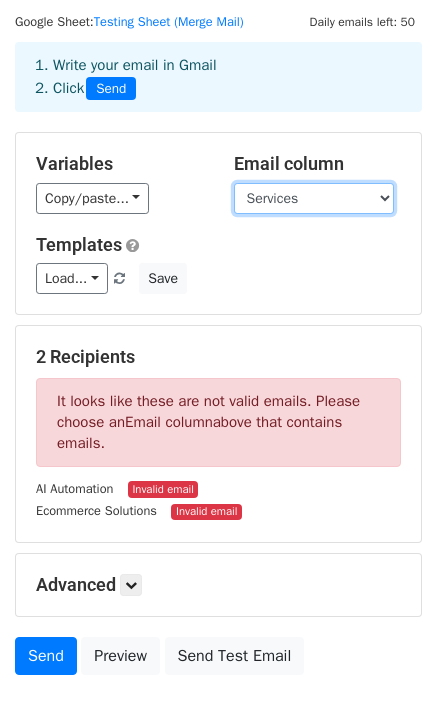 scroll, scrollTop: 77, scrollLeft: 0, axis: vertical 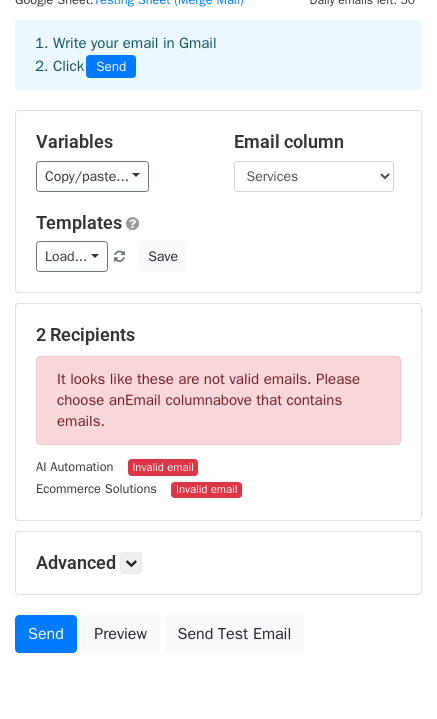 click on "Variables
Copy/paste...
{{First Name}}
{{Last Name}}
{{Email}}
{{Services}}
{{Pricing}}
Email column
First Name
Last Name
Email
Services
Pricing
Templates
Load...
No templates saved
Save" at bounding box center (218, 201) 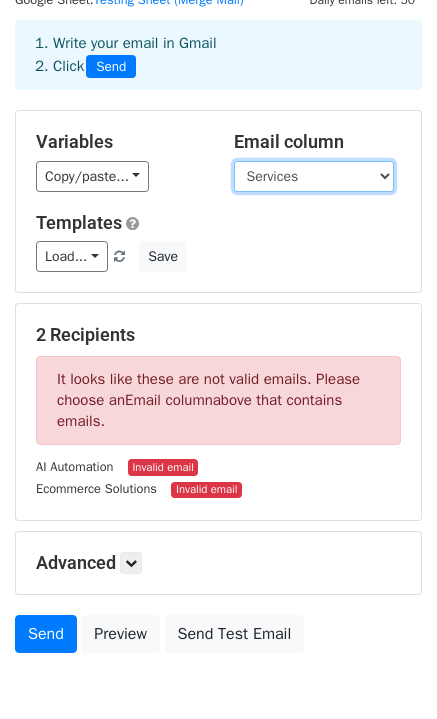 click on "First Name
Last Name
Email
Services
Pricing" at bounding box center (314, 176) 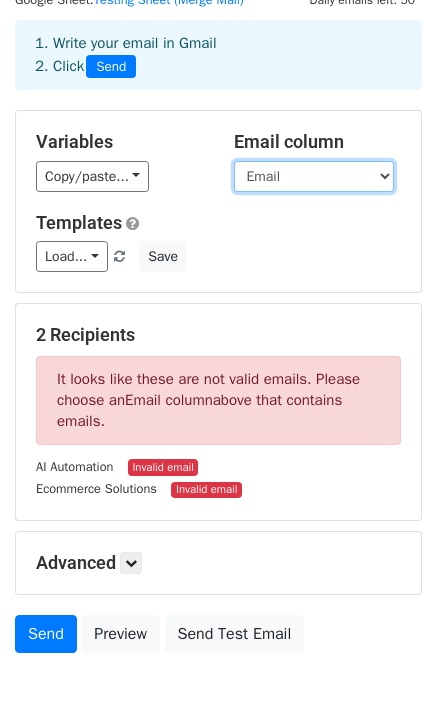 click on "First Name
Last Name
Email
Services
Pricing" at bounding box center (314, 176) 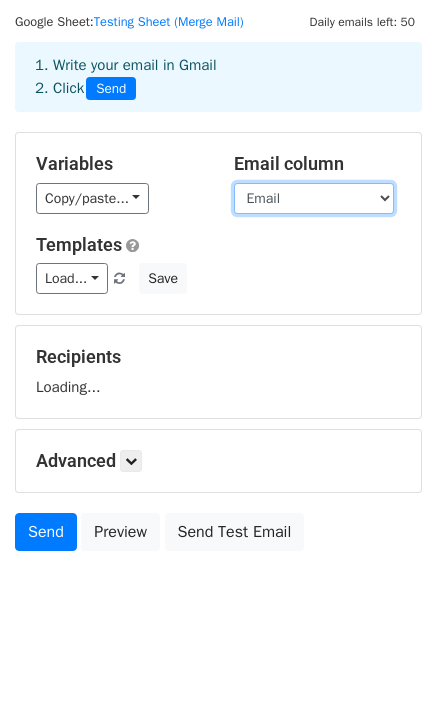 scroll, scrollTop: 77, scrollLeft: 0, axis: vertical 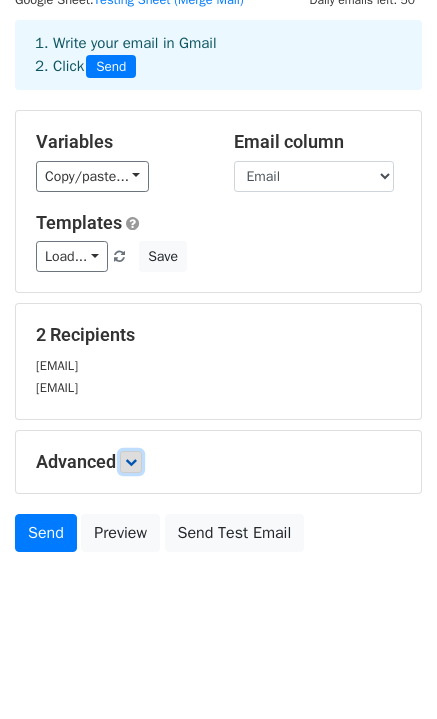 click at bounding box center [131, 462] 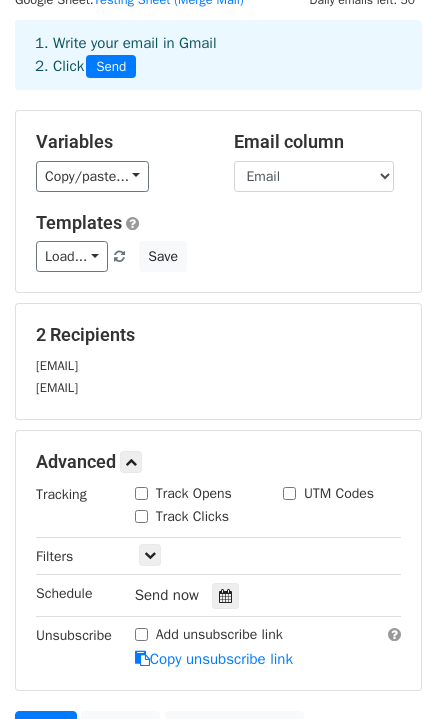 click on "Track Opens" at bounding box center [194, 493] 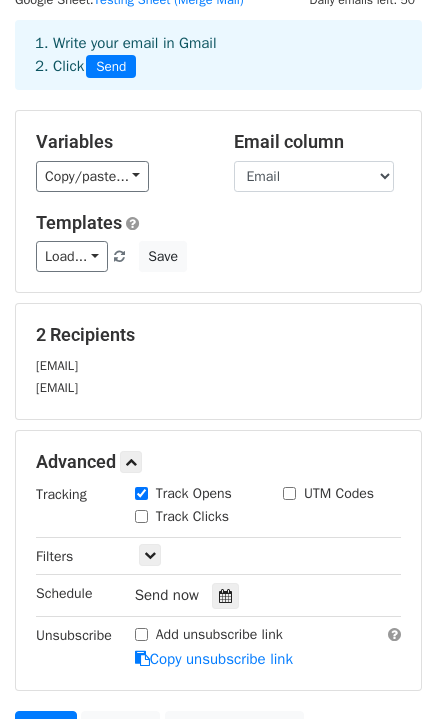 click on "Track Clicks" at bounding box center (192, 516) 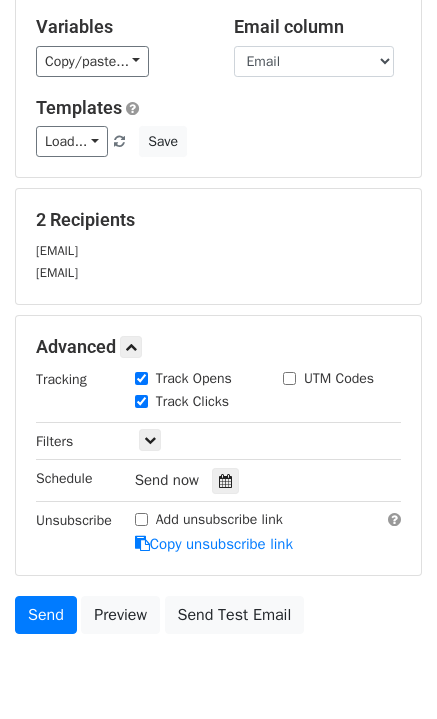 scroll, scrollTop: 196, scrollLeft: 0, axis: vertical 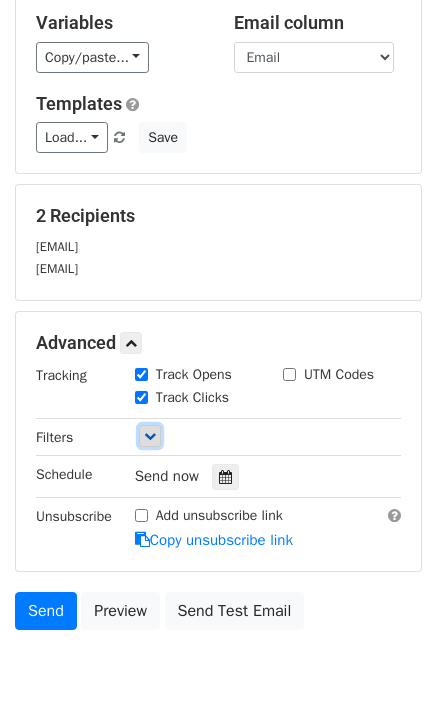 click at bounding box center (150, 436) 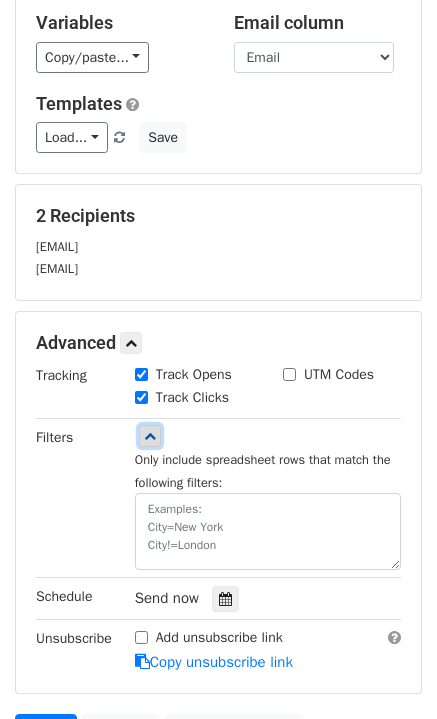 click at bounding box center [150, 436] 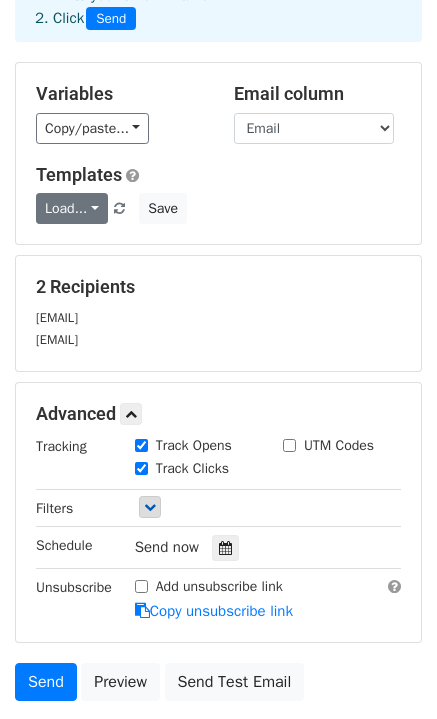 scroll, scrollTop: 116, scrollLeft: 0, axis: vertical 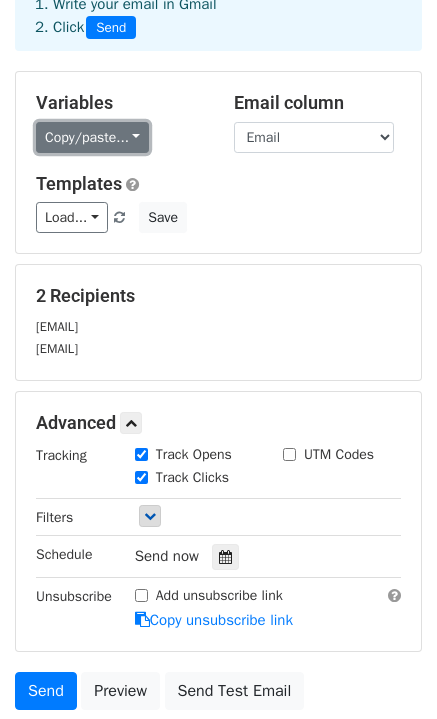 click on "Copy/paste..." at bounding box center (92, 137) 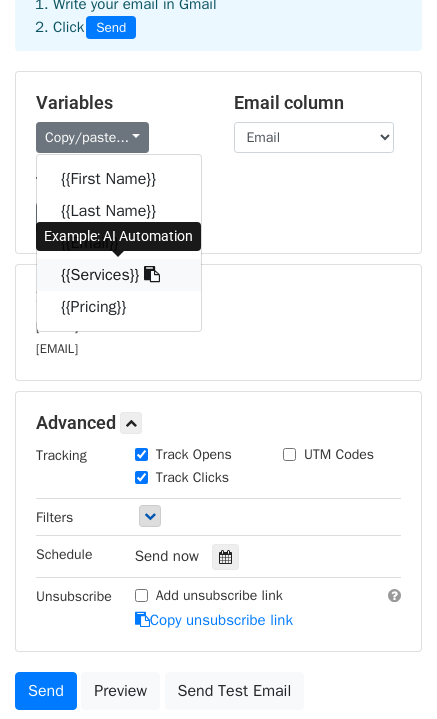 click on "{{Services}}" at bounding box center (119, 275) 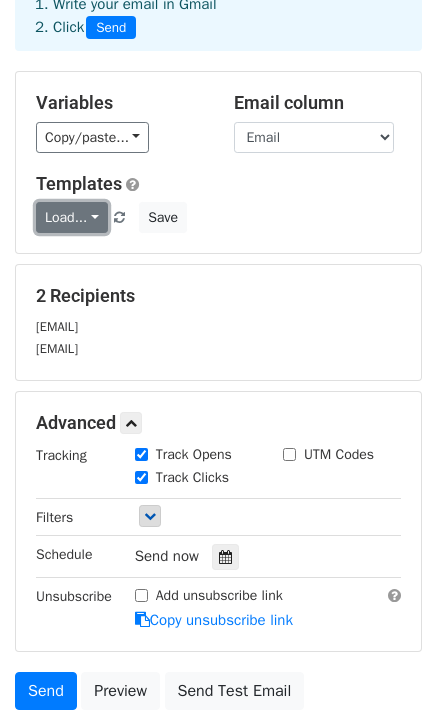 click on "Load..." at bounding box center (72, 217) 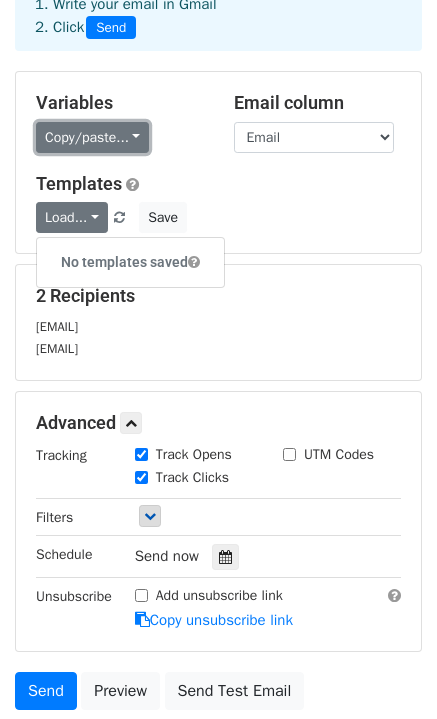click on "Copy/paste..." at bounding box center [92, 137] 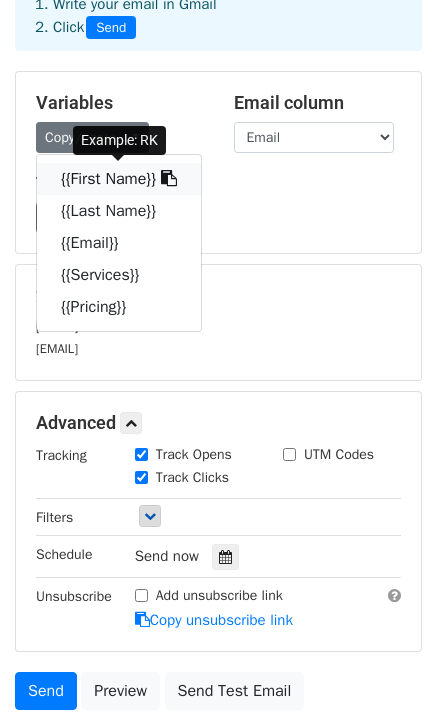click on "{{First Name}}" at bounding box center [119, 179] 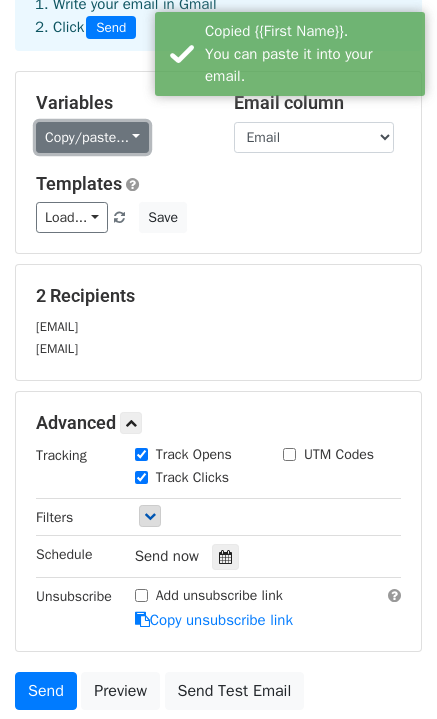 click on "Copy/paste..." at bounding box center (92, 137) 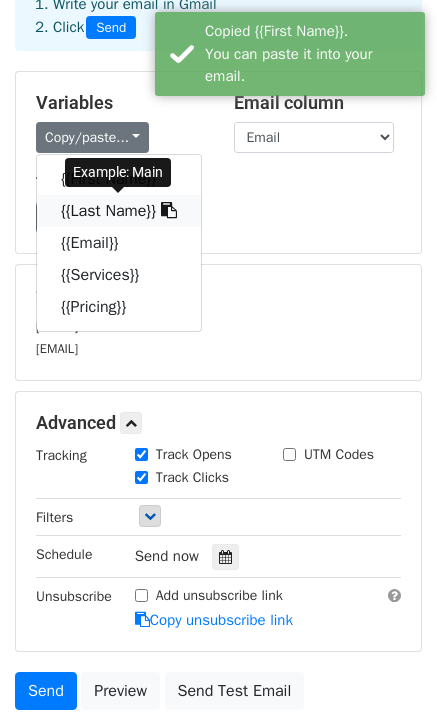 click on "{{Last Name}}" at bounding box center [119, 211] 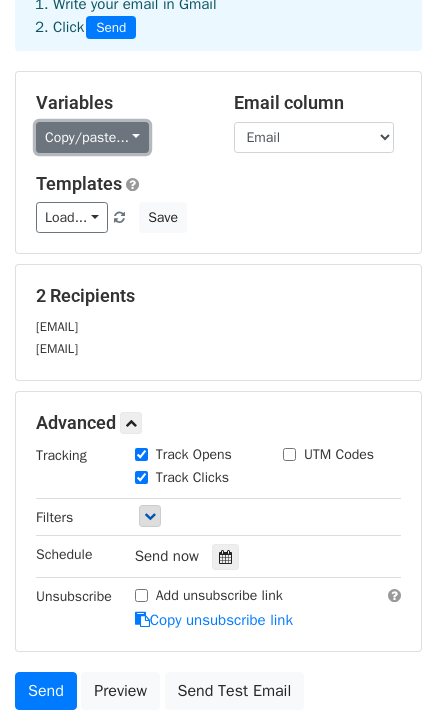 click on "Copy/paste..." at bounding box center [92, 137] 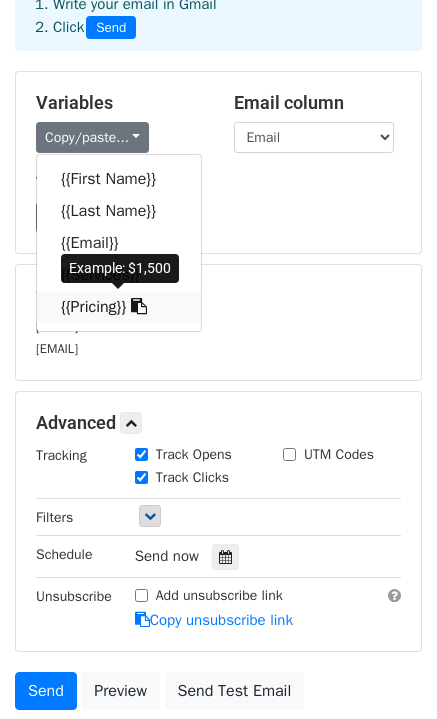 click on "{{Pricing}}" at bounding box center (119, 307) 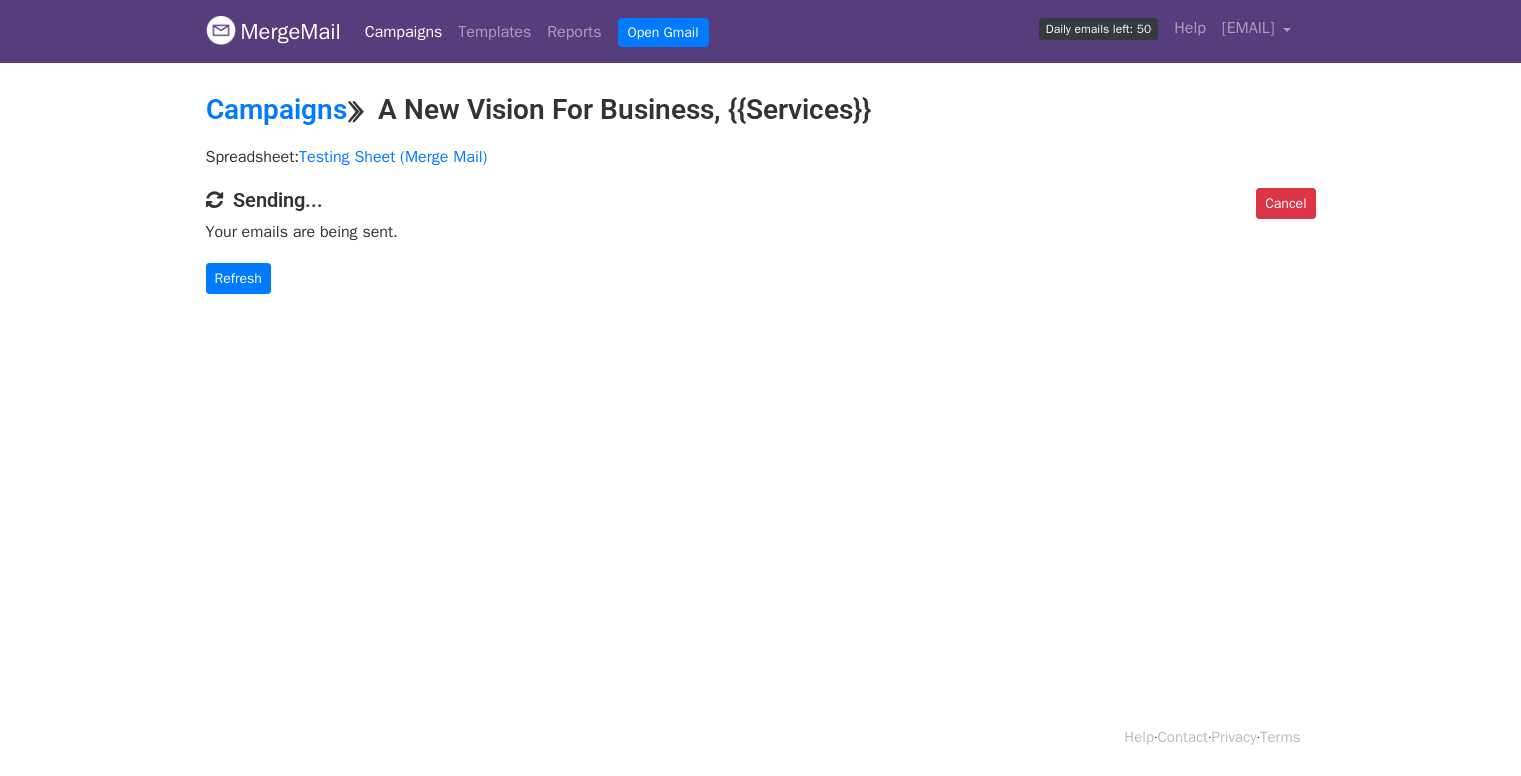 scroll, scrollTop: 0, scrollLeft: 0, axis: both 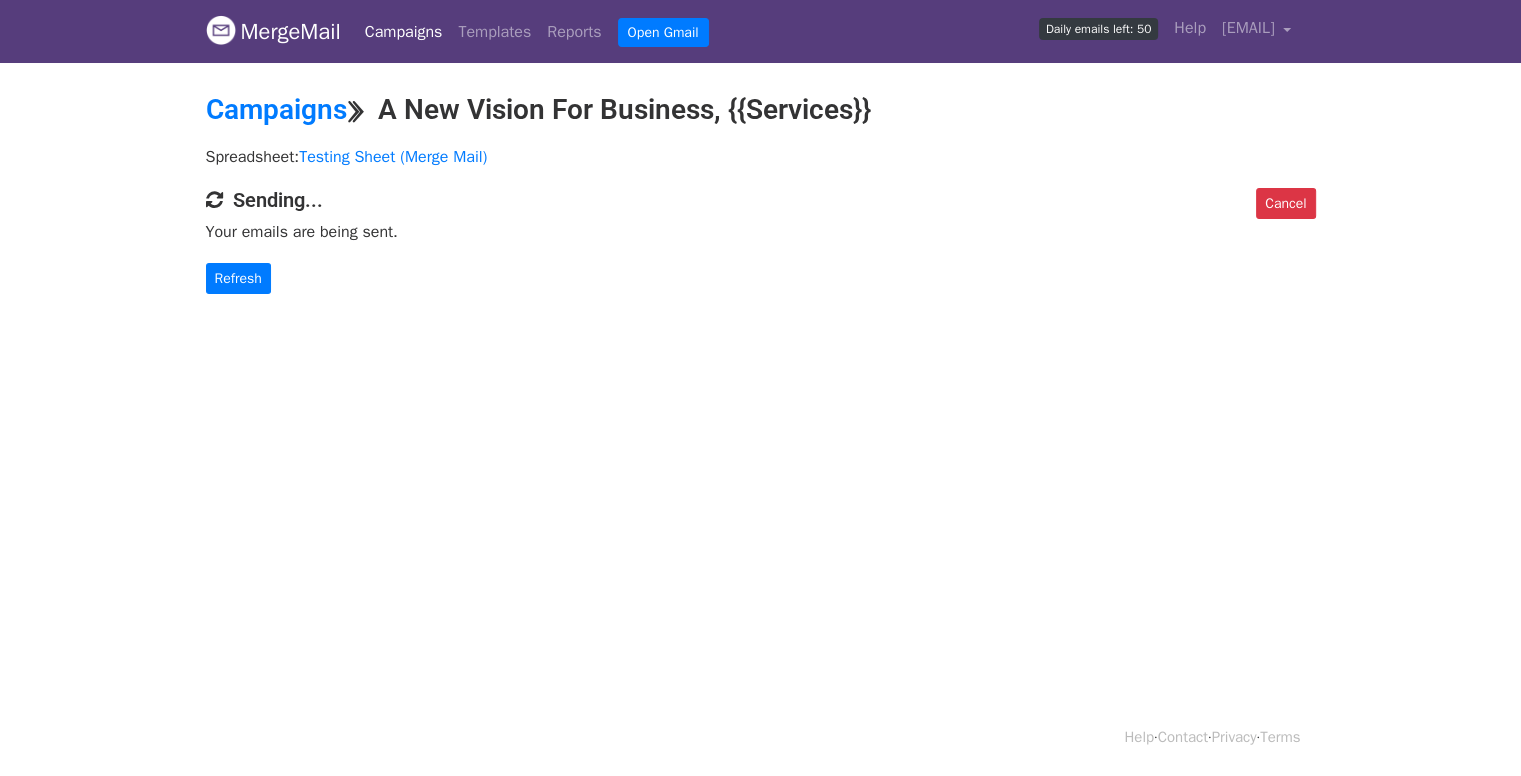 click on "MergeMail
Campaigns
Templates
Reports
Open Gmail
Daily emails left: 50
Help
krautomates@gmail.com
Account
Unsubscribes
Integrations
Notification Settings
Sign out" at bounding box center [761, 31] 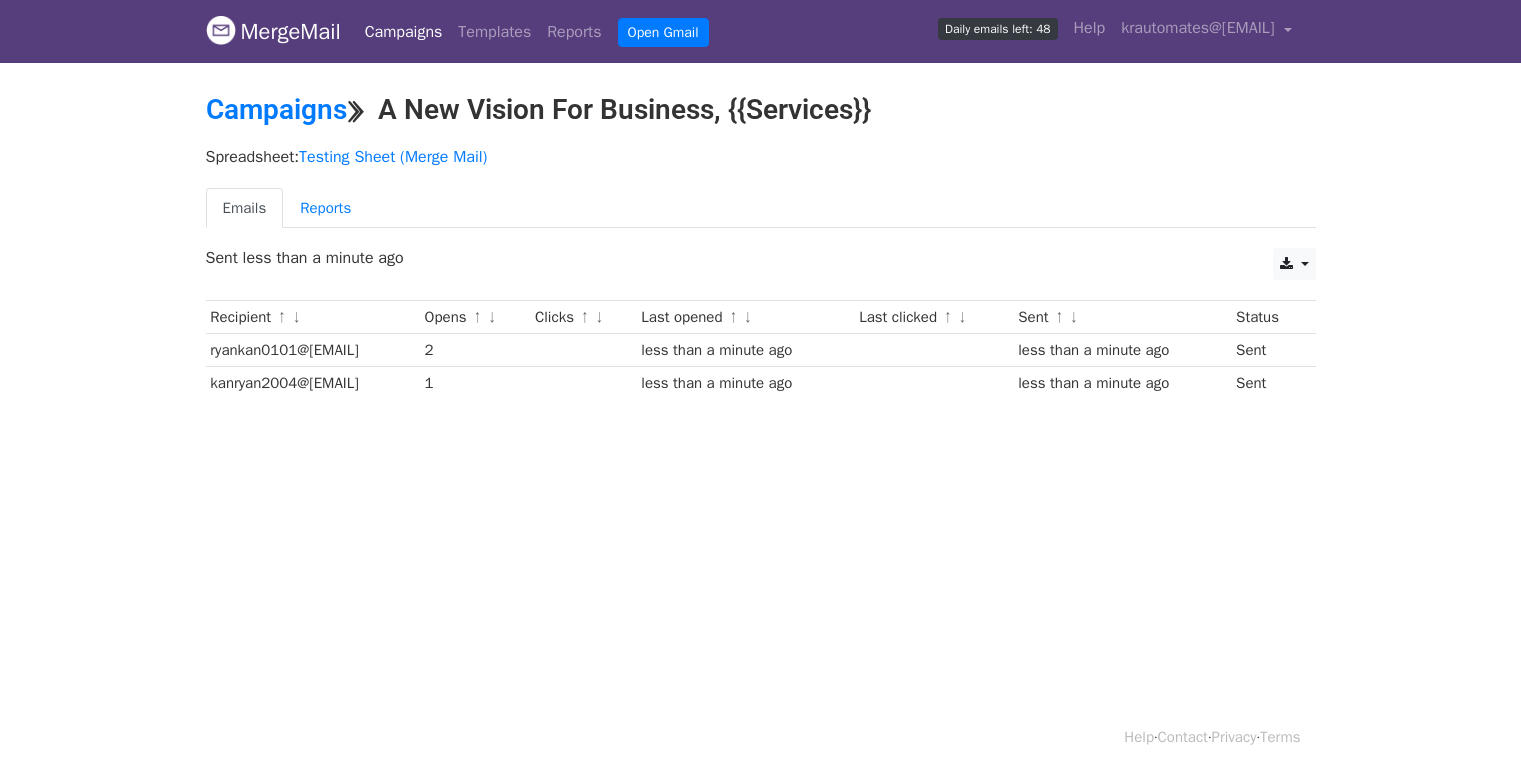 scroll, scrollTop: 0, scrollLeft: 0, axis: both 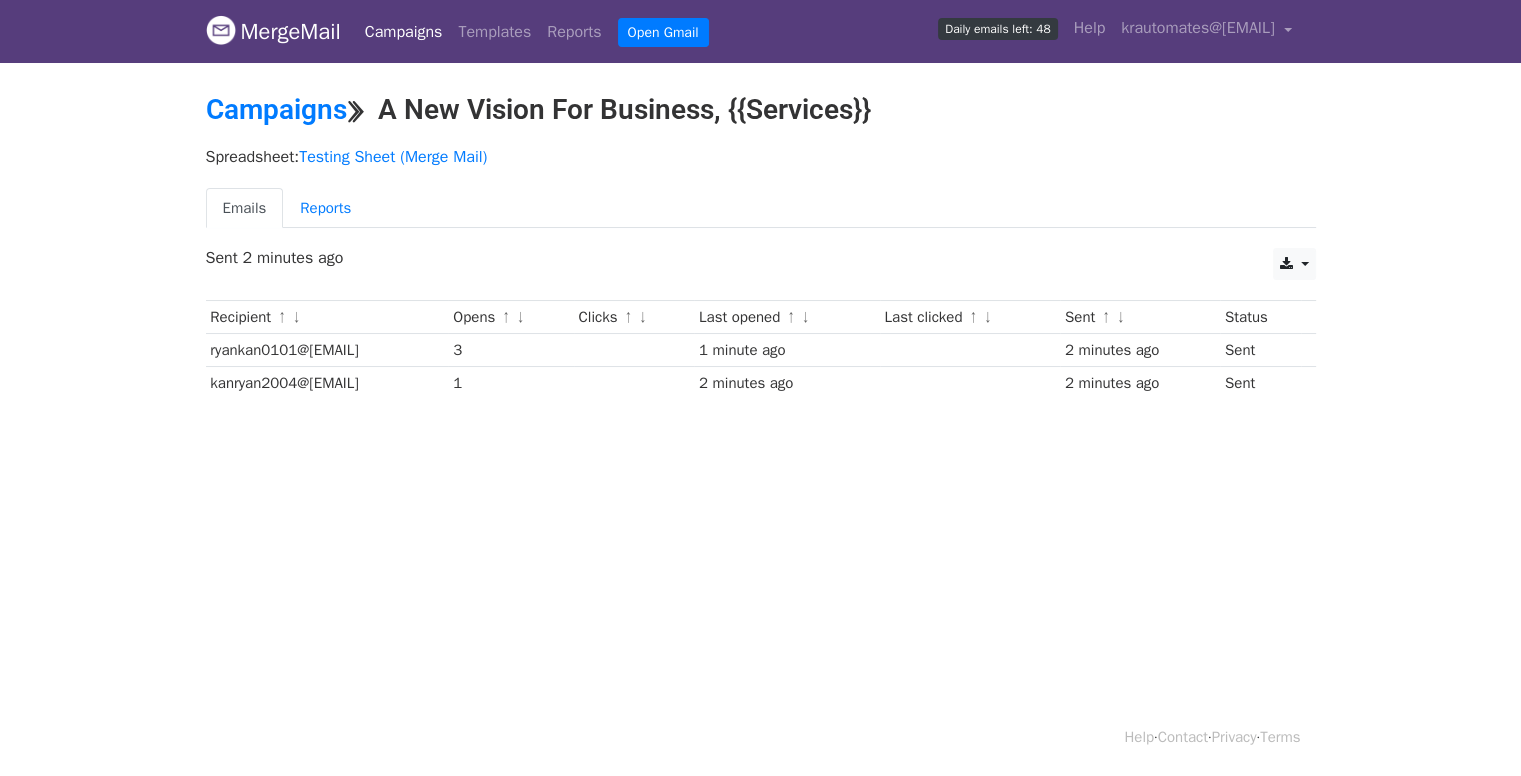 click on "Campaigns" at bounding box center (404, 32) 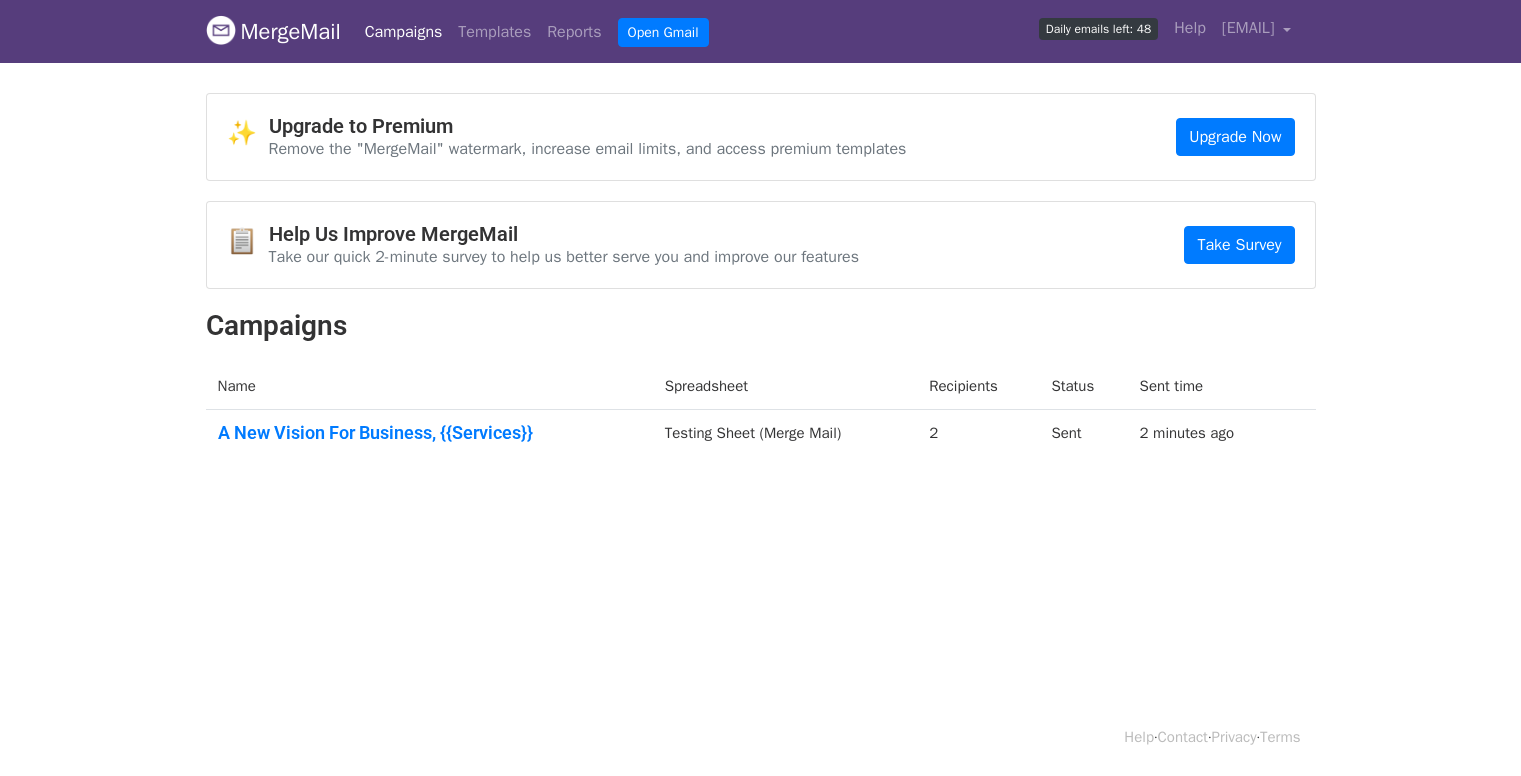 scroll, scrollTop: 0, scrollLeft: 0, axis: both 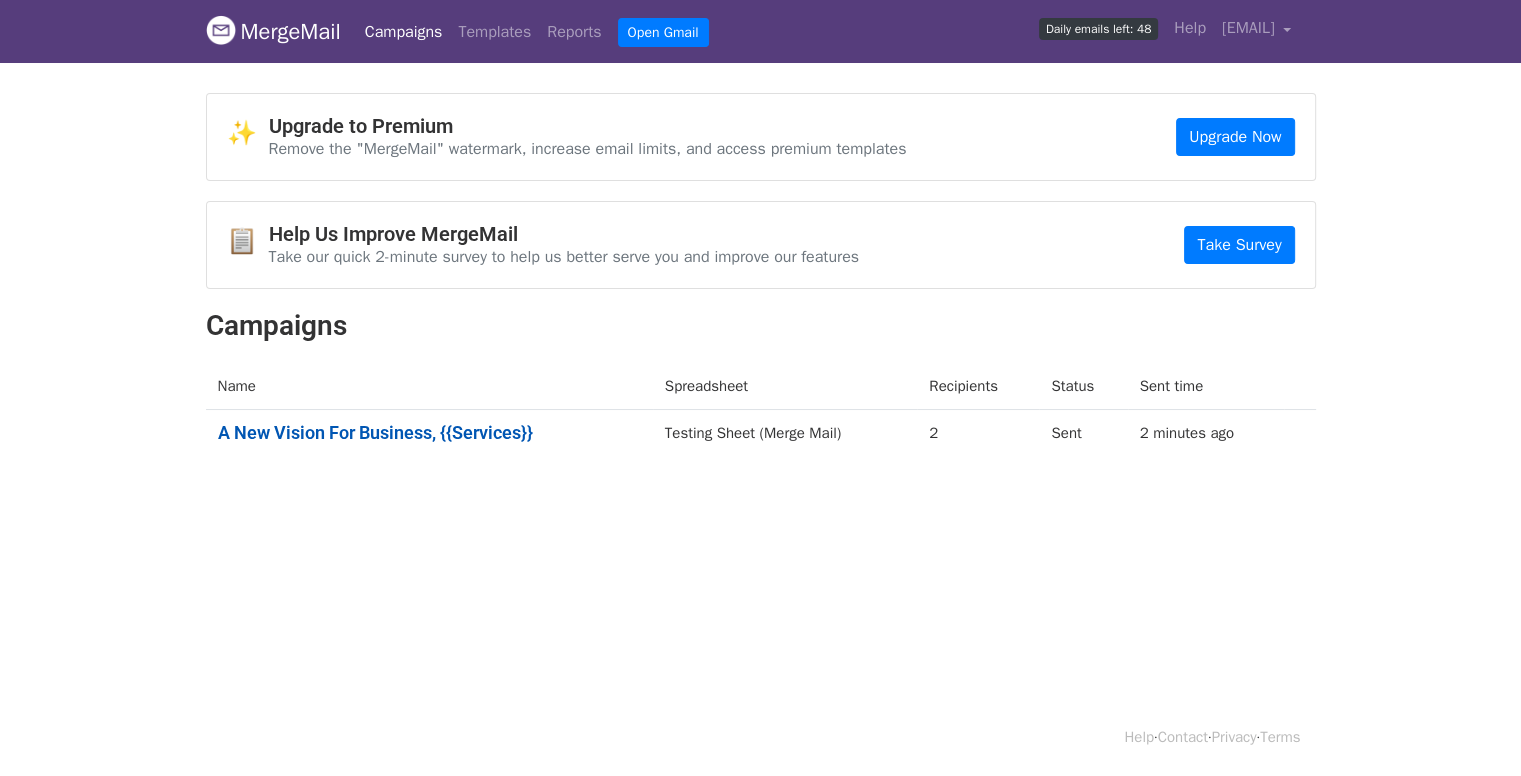 click on "A New Vision For Business, {{Services}}" at bounding box center [429, 433] 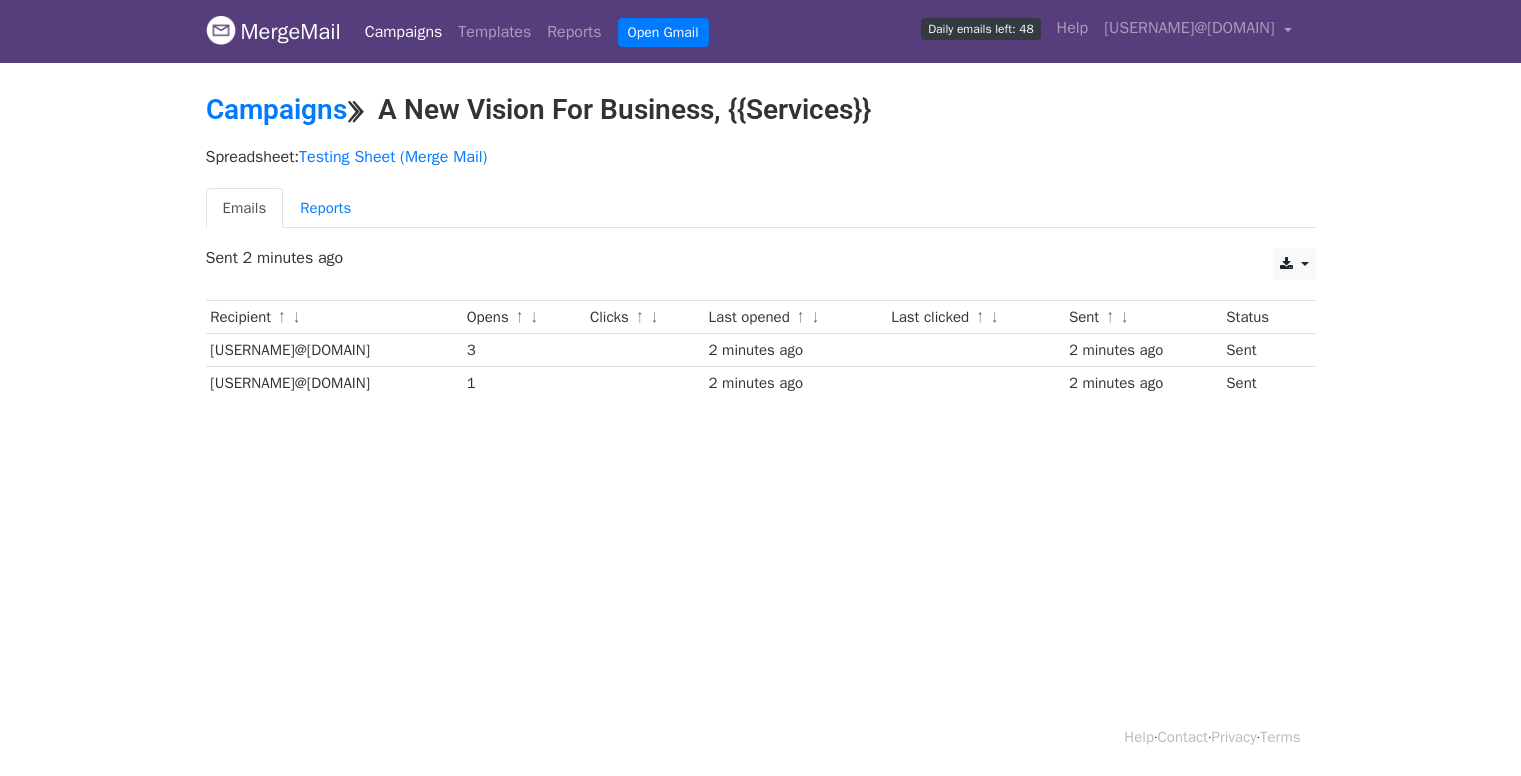 scroll, scrollTop: 0, scrollLeft: 0, axis: both 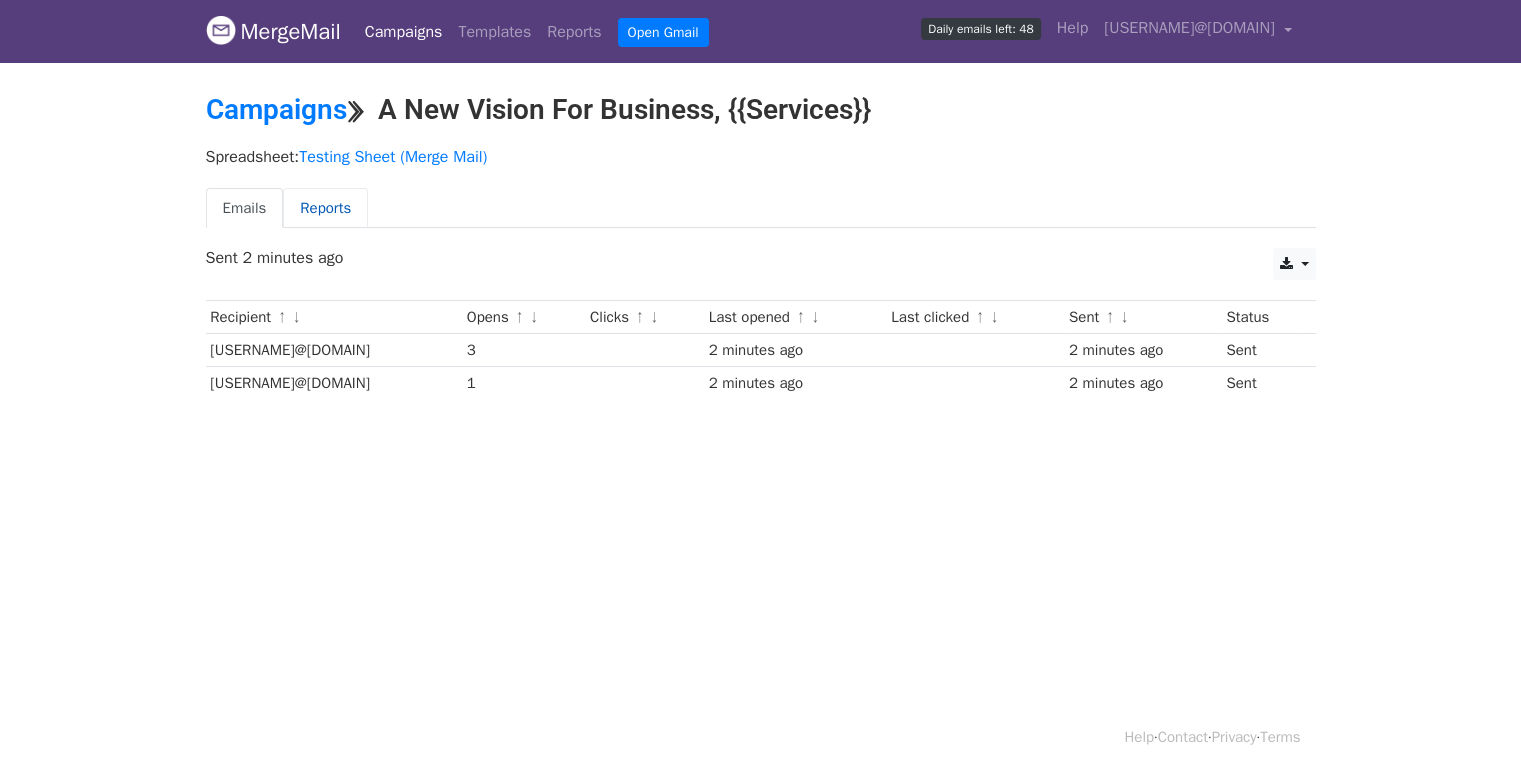 click on "Reports" at bounding box center (325, 208) 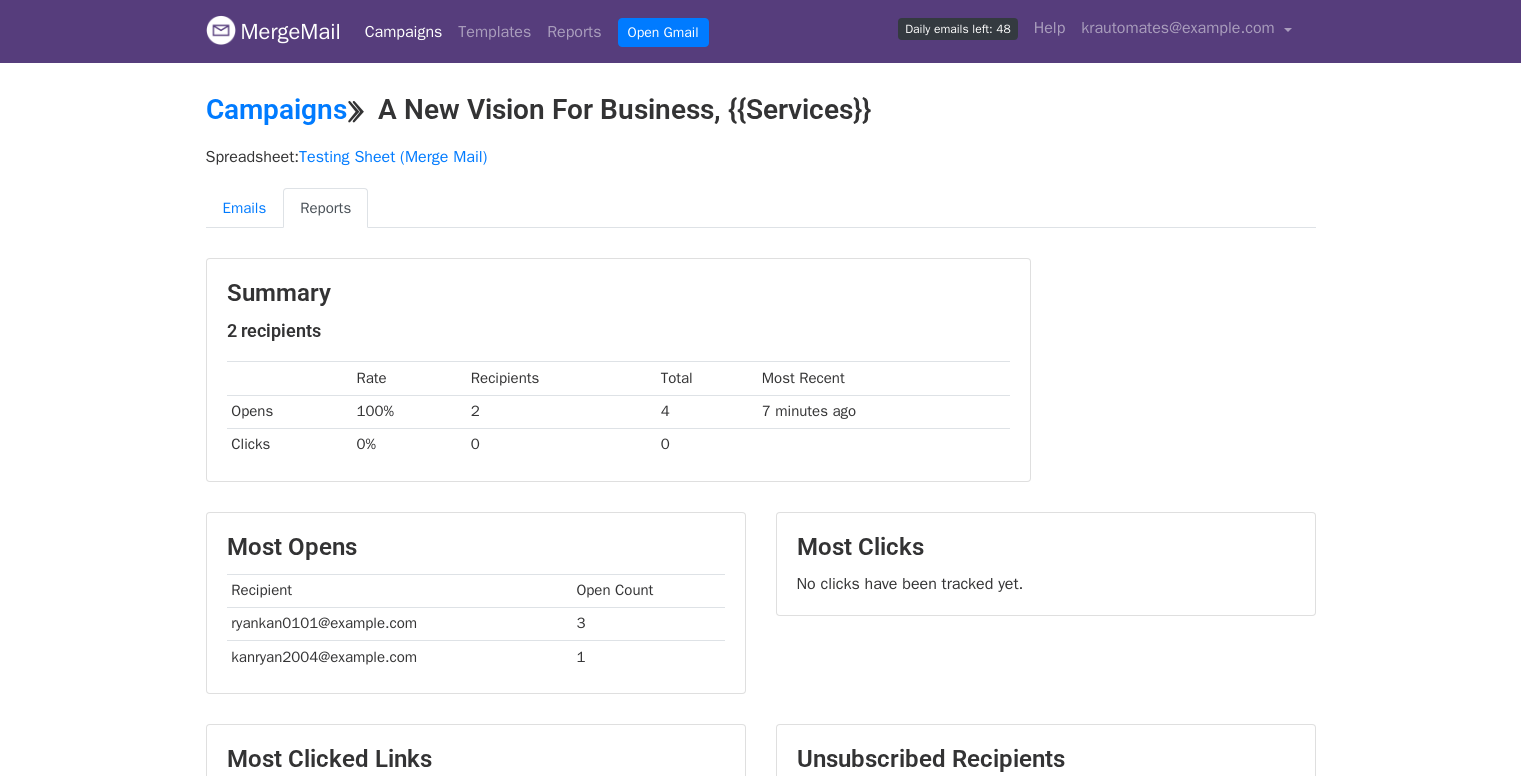scroll, scrollTop: 0, scrollLeft: 0, axis: both 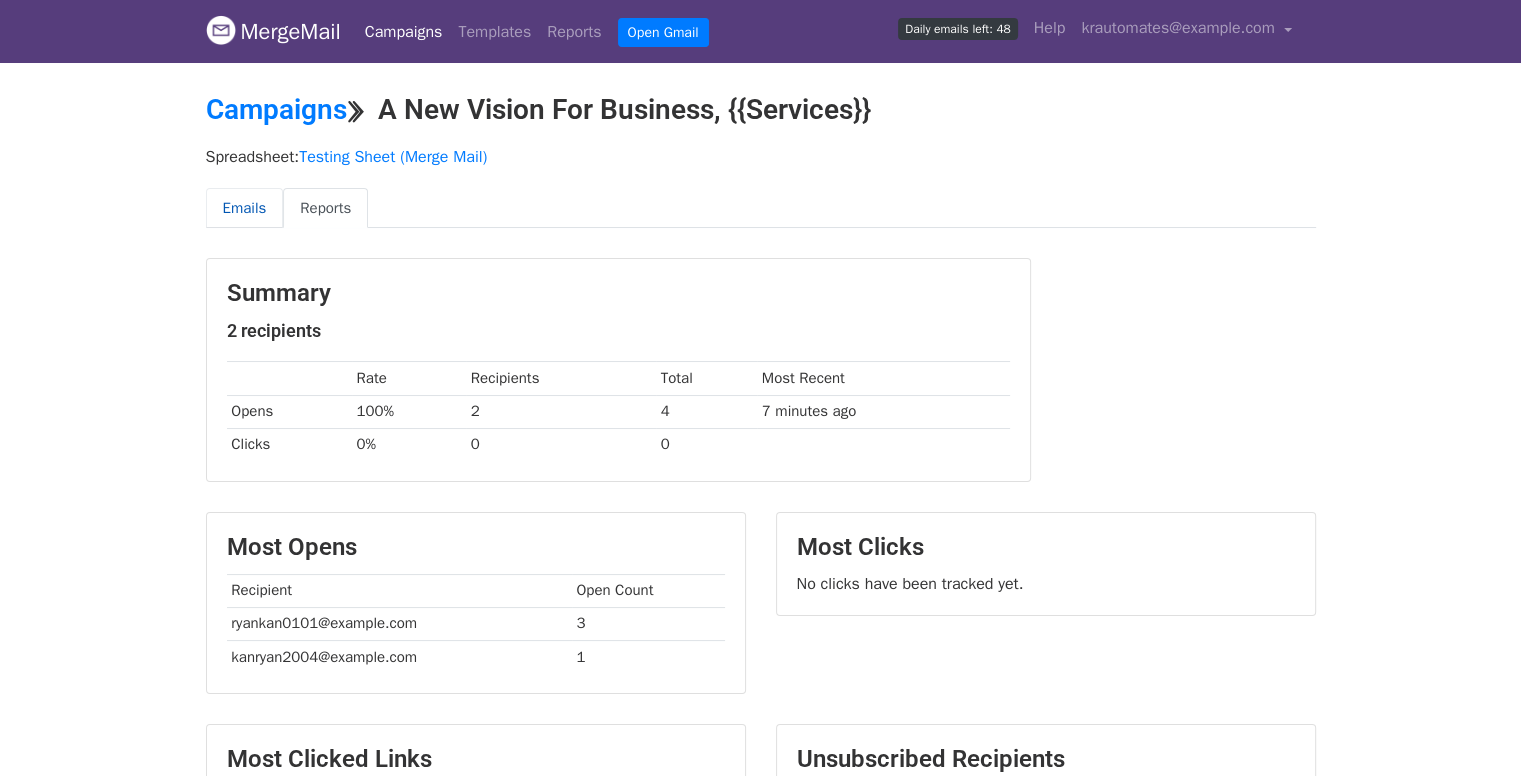 click on "Emails" at bounding box center (245, 208) 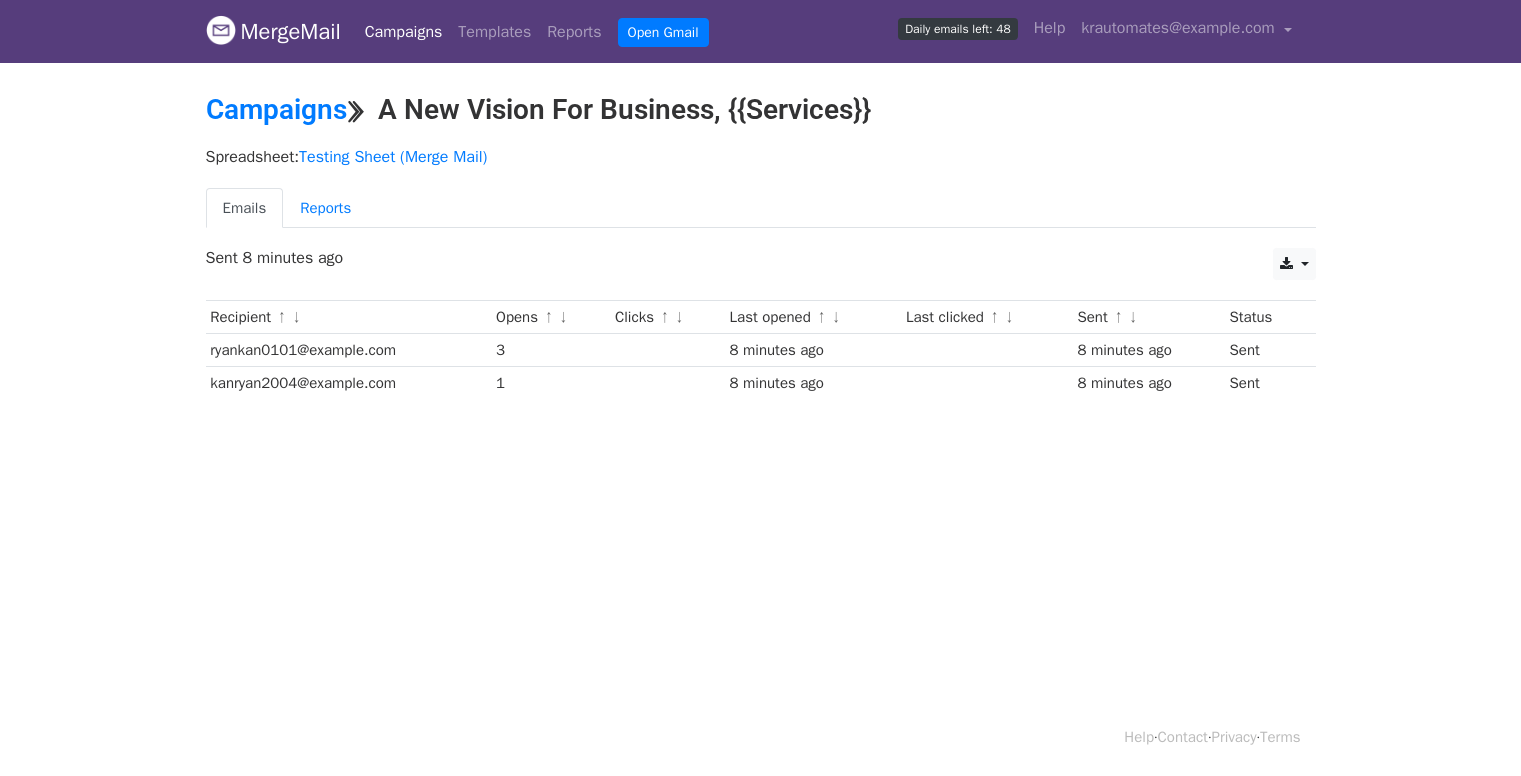 scroll, scrollTop: 0, scrollLeft: 0, axis: both 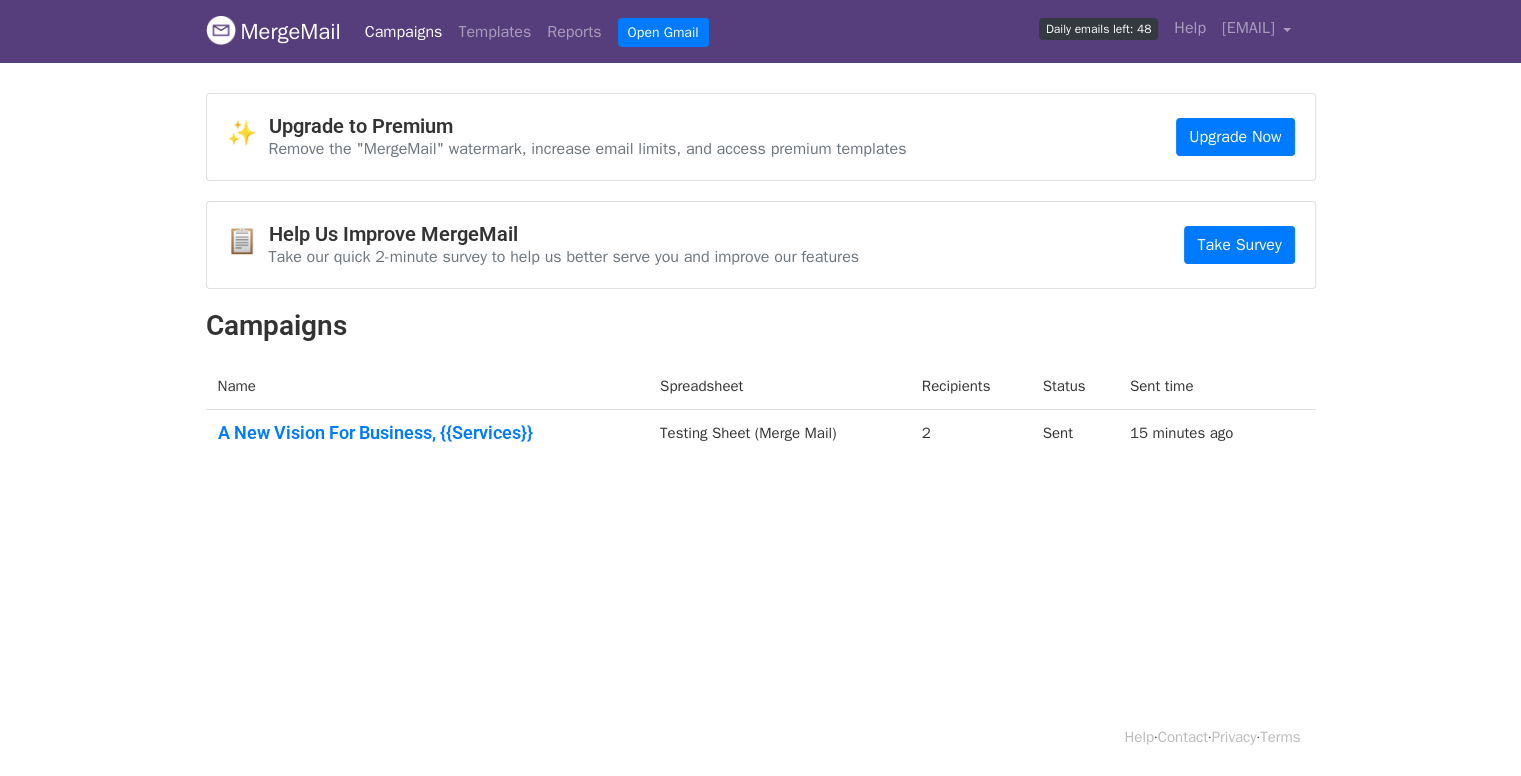 click on "MergeMail
Campaigns
Templates
Reports
Open Gmail
Daily emails left: 48
Help
krautomates@gmail.com
Account
Unsubscribes
Integrations
Notification Settings
Sign out
New Features
You're all caught up!
Scheduled Campaigns
Schedule your emails to be sent later.
Read more
Account Reports
View reports across all of your campaigns to find highly-engaged recipients and to see which templates and campaigns have the most clicks and opens.
Read more
View my reports
Template Editor
Create beautiful emails using our powerful template editor.
Read more
View my templates
✨
Upgrade to Premium
Remove the "MergeMail" watermark, increase email limits, and access premium templates
Upgrade Now
📋
Help Us Improve MergeMail
Take Survey
Campaigns
Name
Spreadsheet" at bounding box center (760, 280) 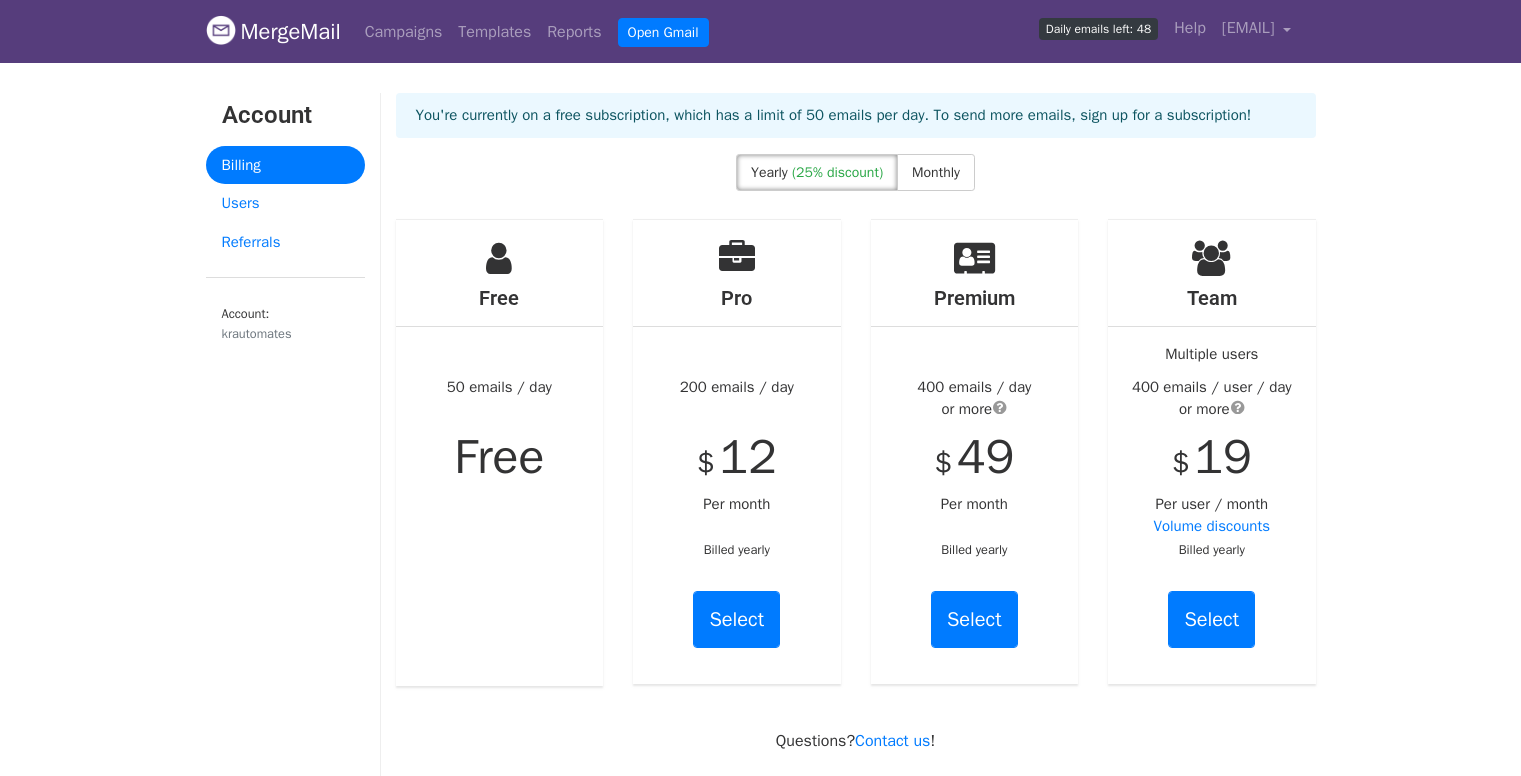 scroll, scrollTop: 0, scrollLeft: 0, axis: both 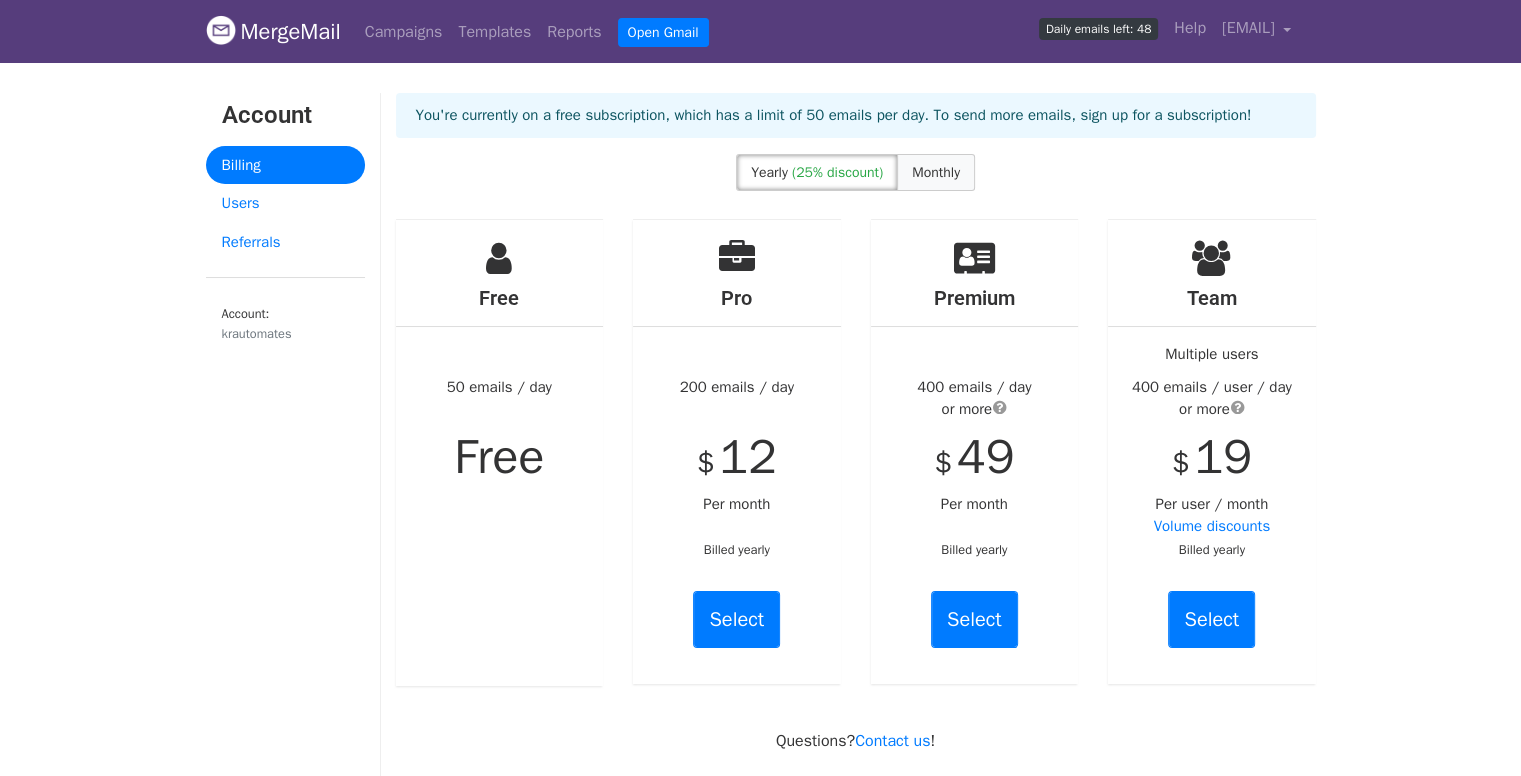 click on "Monthly" at bounding box center (936, 172) 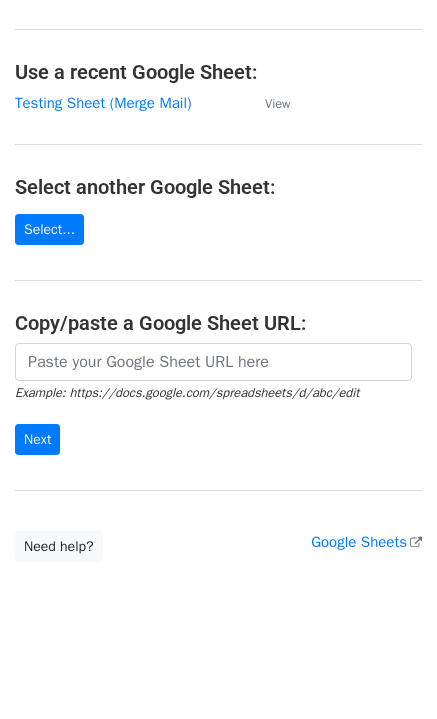 scroll, scrollTop: 0, scrollLeft: 0, axis: both 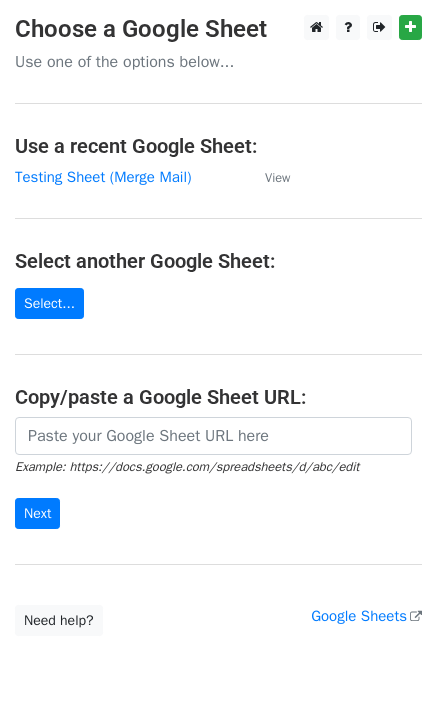 click on "Use one of the options below..." at bounding box center [218, 62] 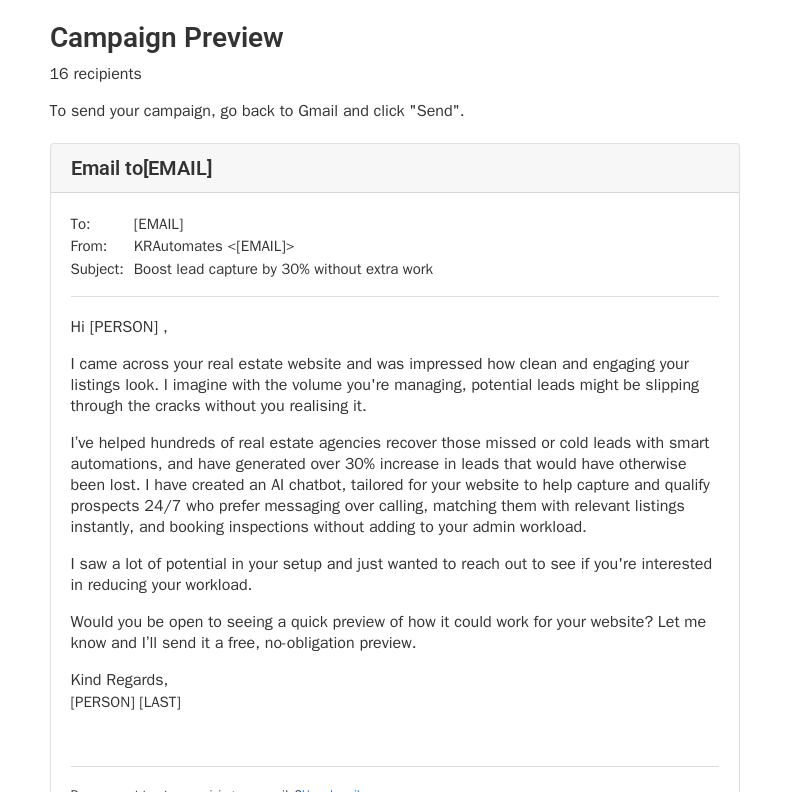 scroll, scrollTop: 0, scrollLeft: 0, axis: both 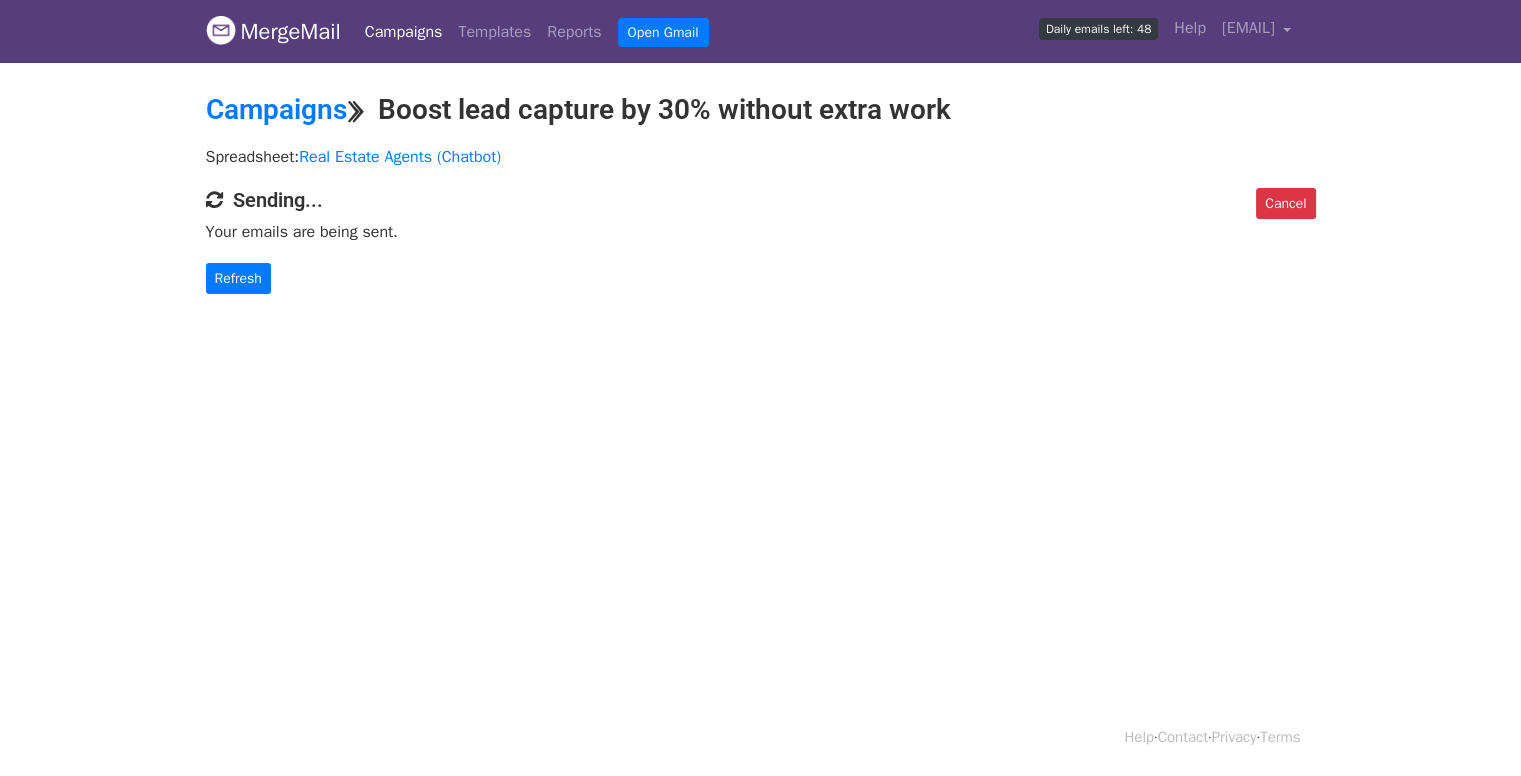 click on "Campaigns" at bounding box center [404, 32] 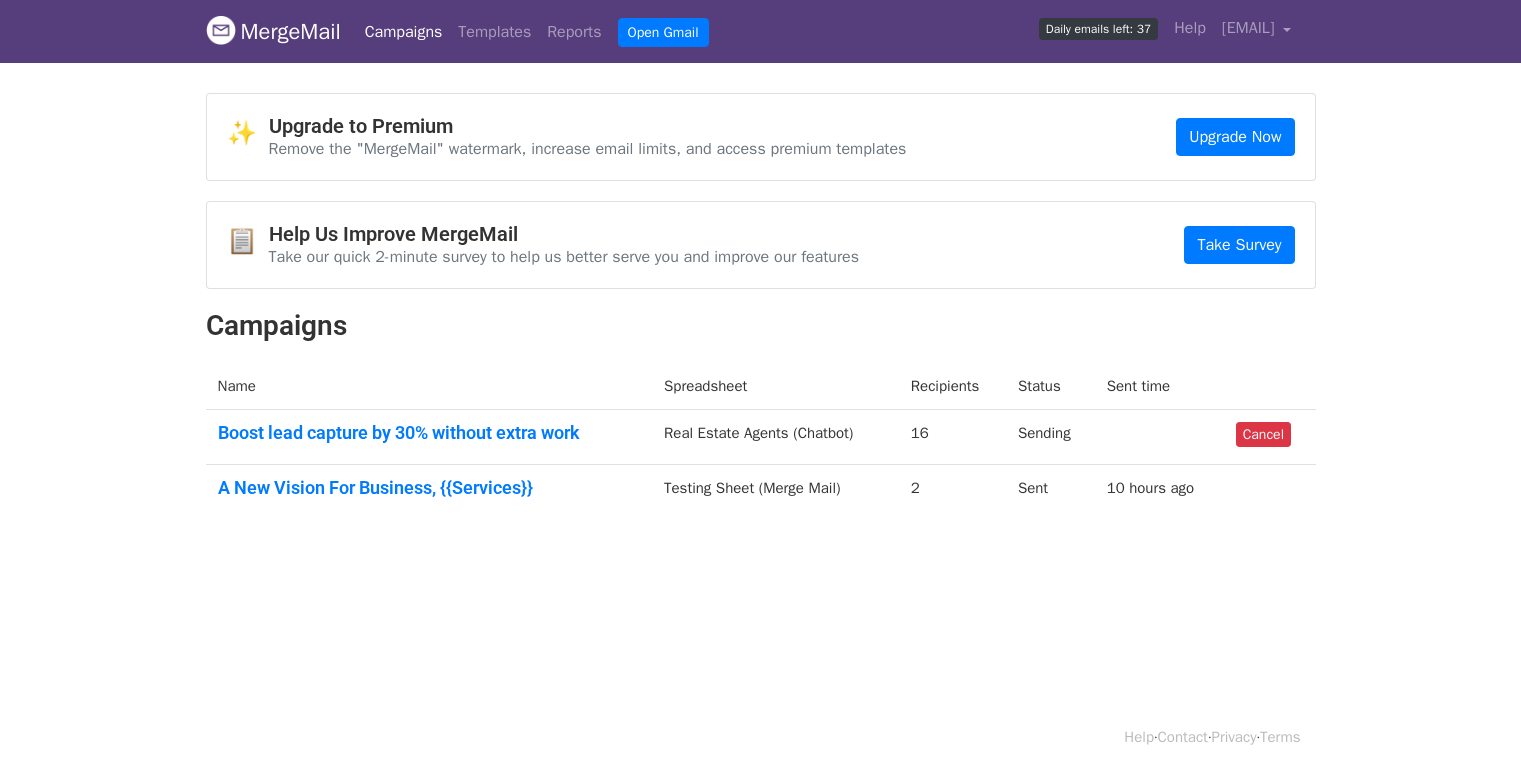 scroll, scrollTop: 0, scrollLeft: 0, axis: both 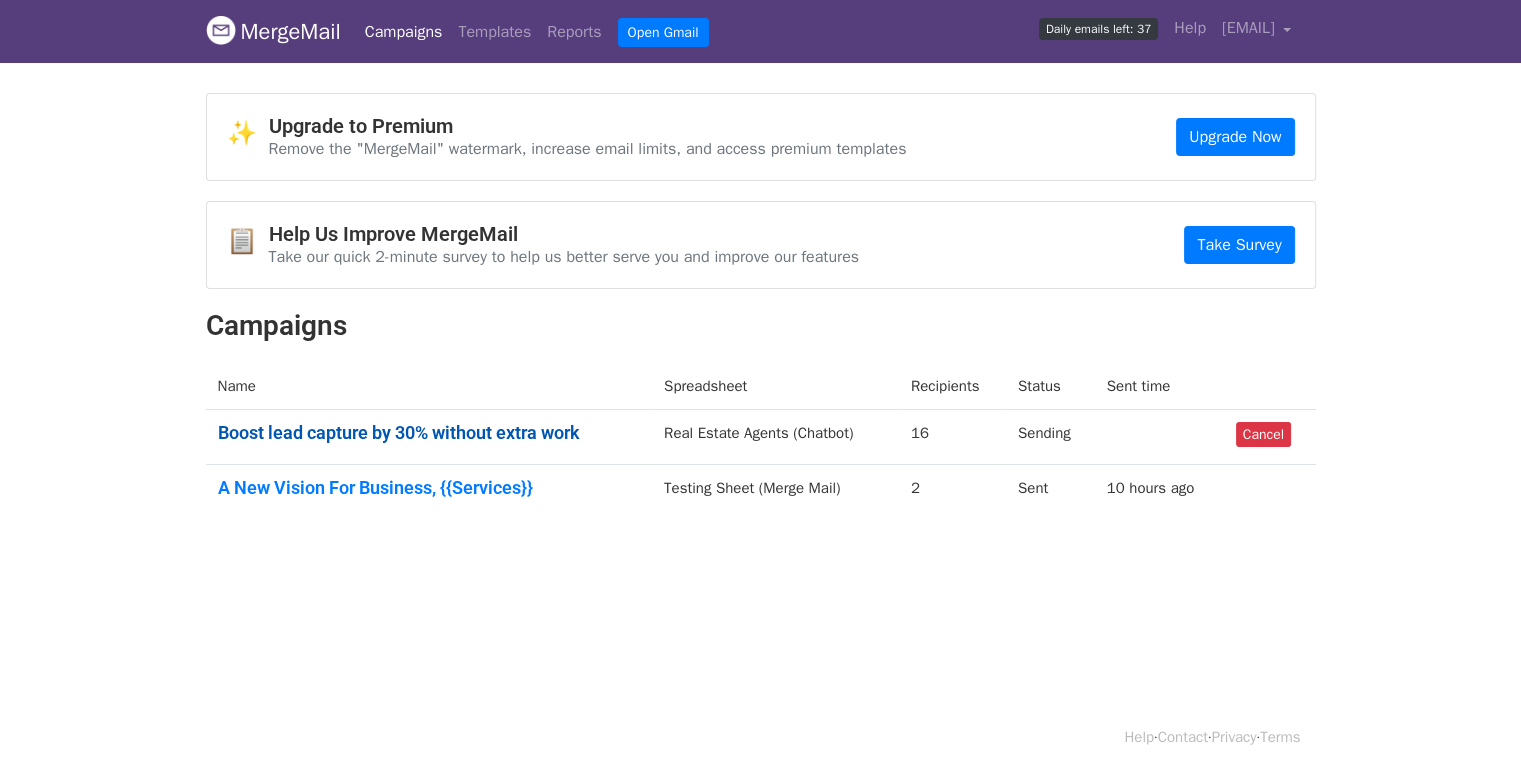 click on "Boost lead capture by 30% without extra work" at bounding box center (429, 433) 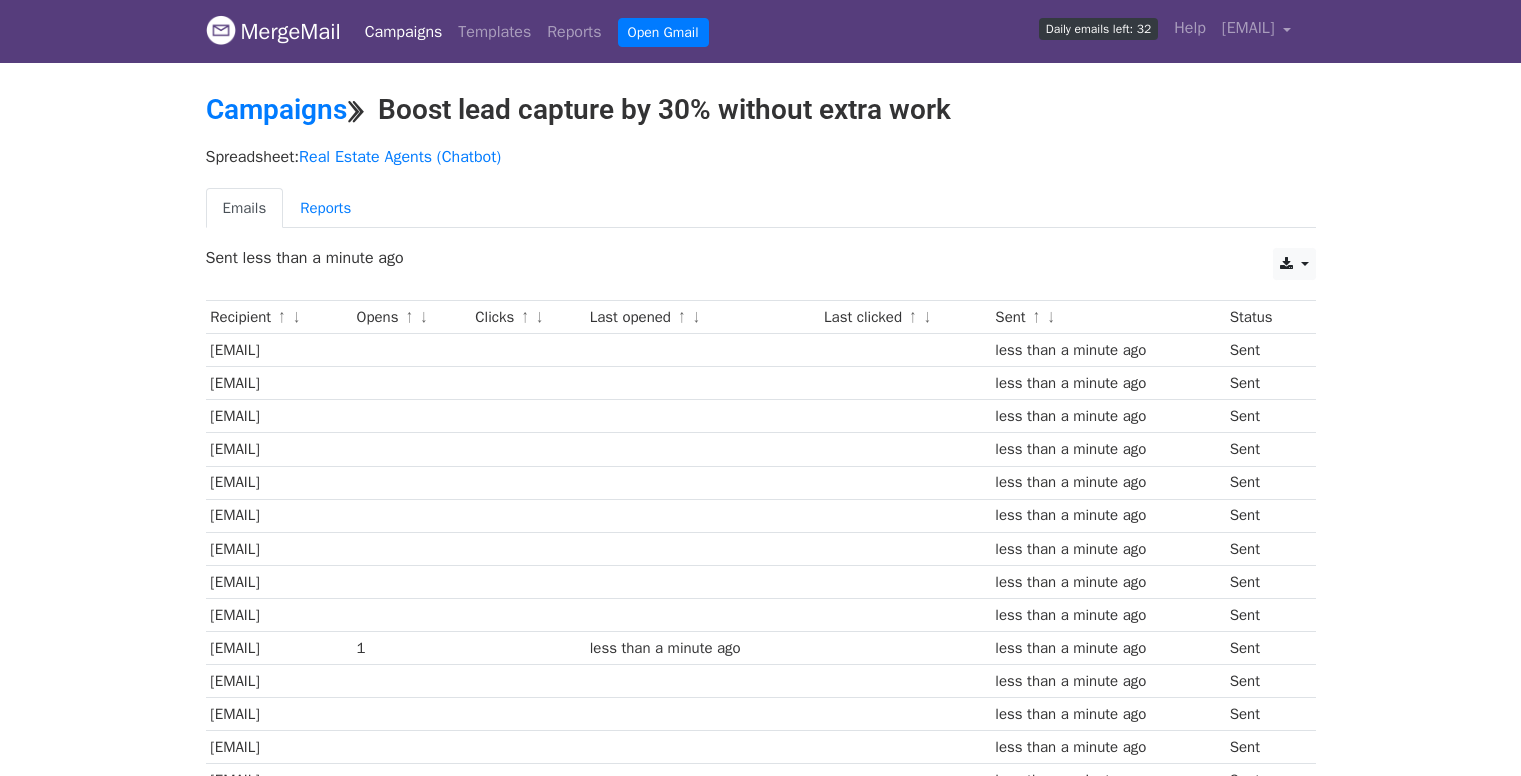 scroll, scrollTop: 0, scrollLeft: 0, axis: both 